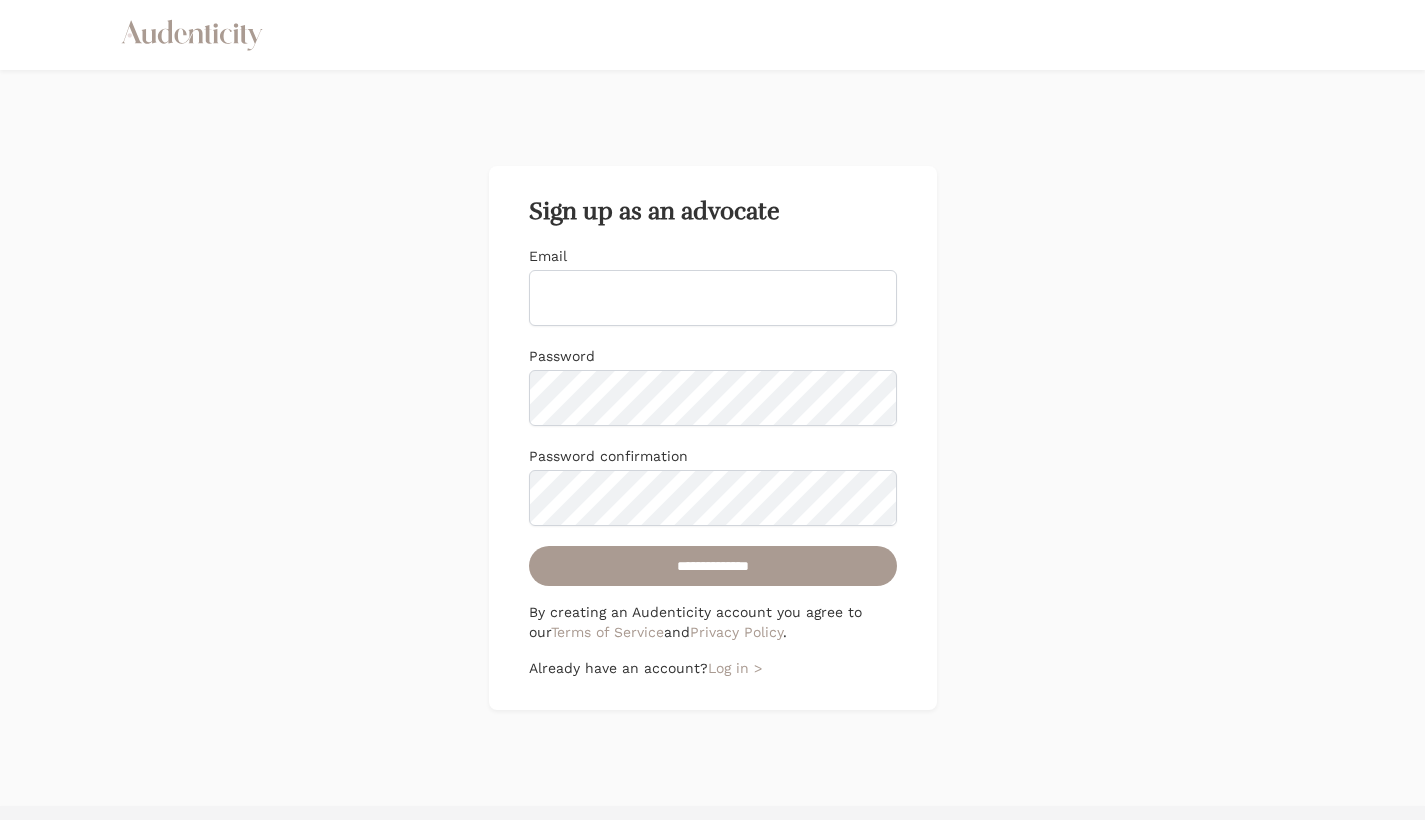 scroll, scrollTop: 0, scrollLeft: 0, axis: both 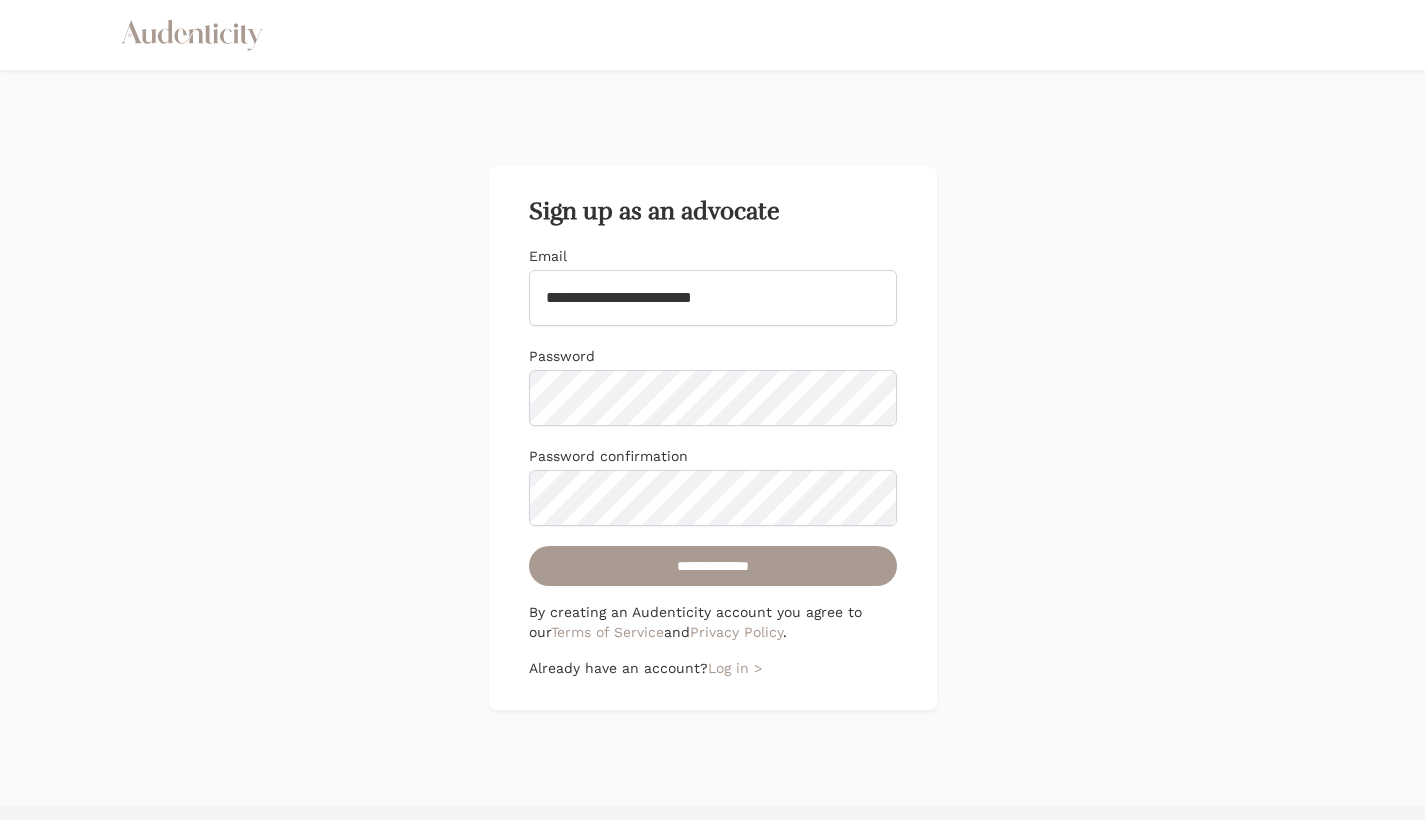 type on "**********" 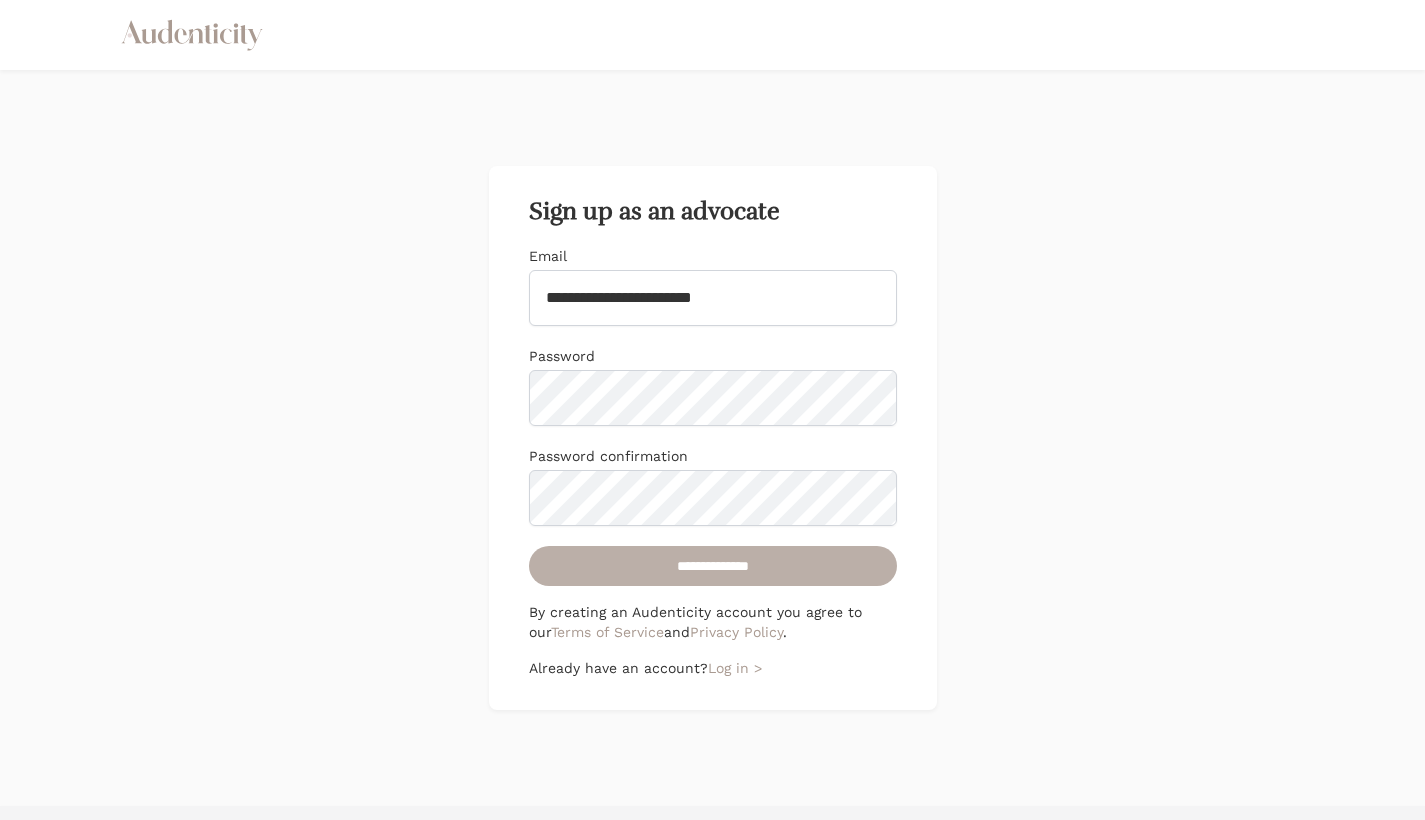 click on "**********" at bounding box center [713, 566] 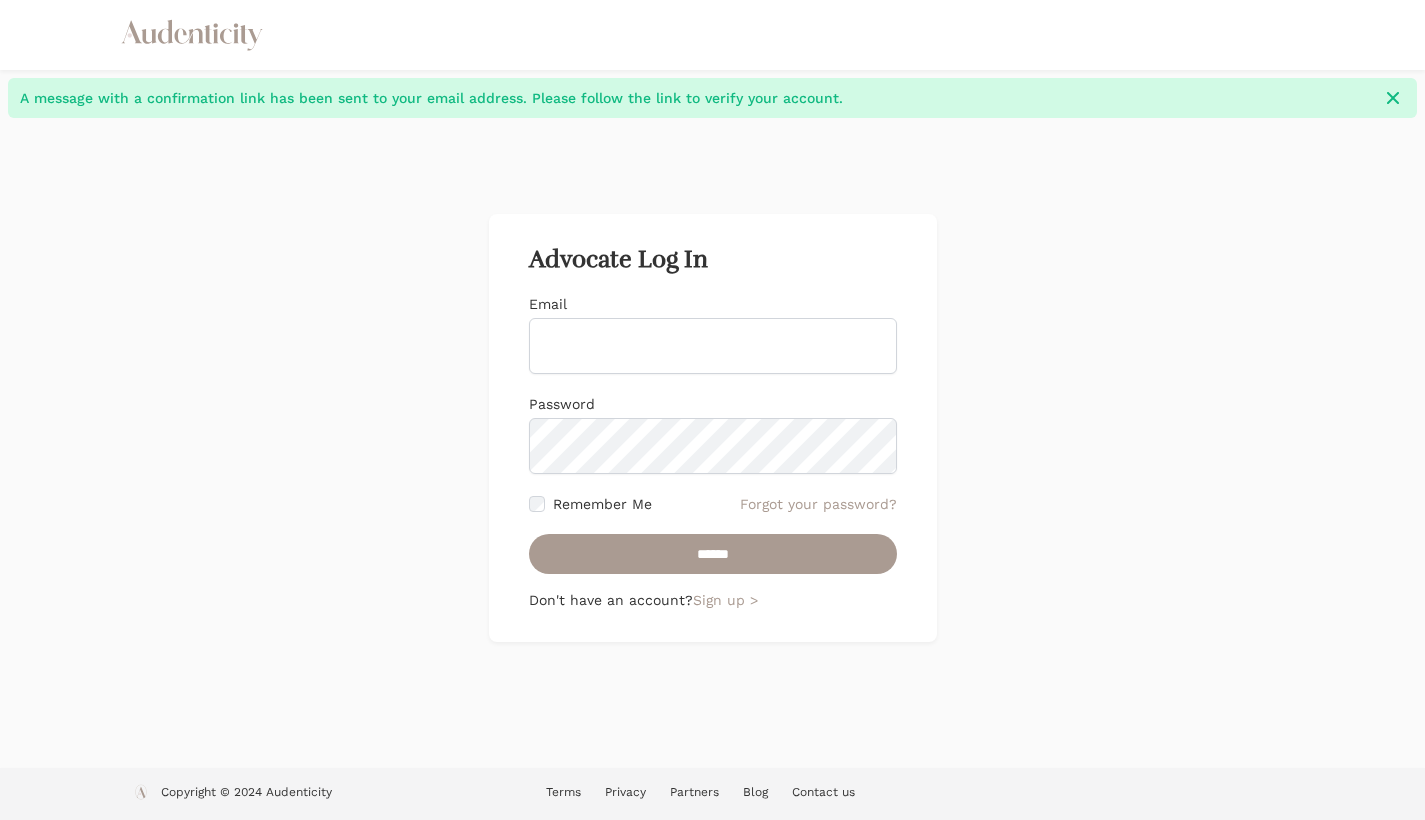 scroll, scrollTop: 0, scrollLeft: 0, axis: both 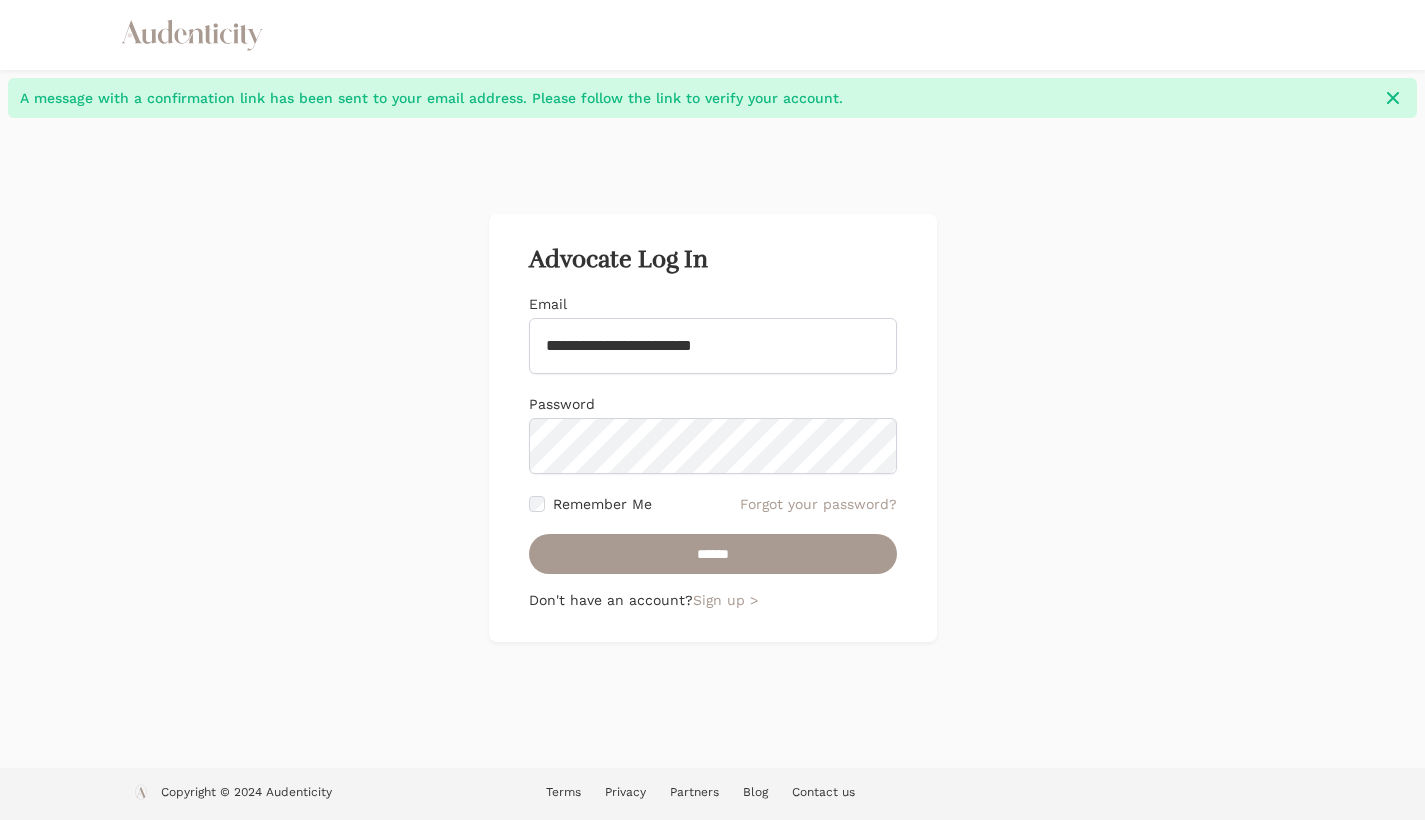click on "Remember Me" at bounding box center [602, 504] 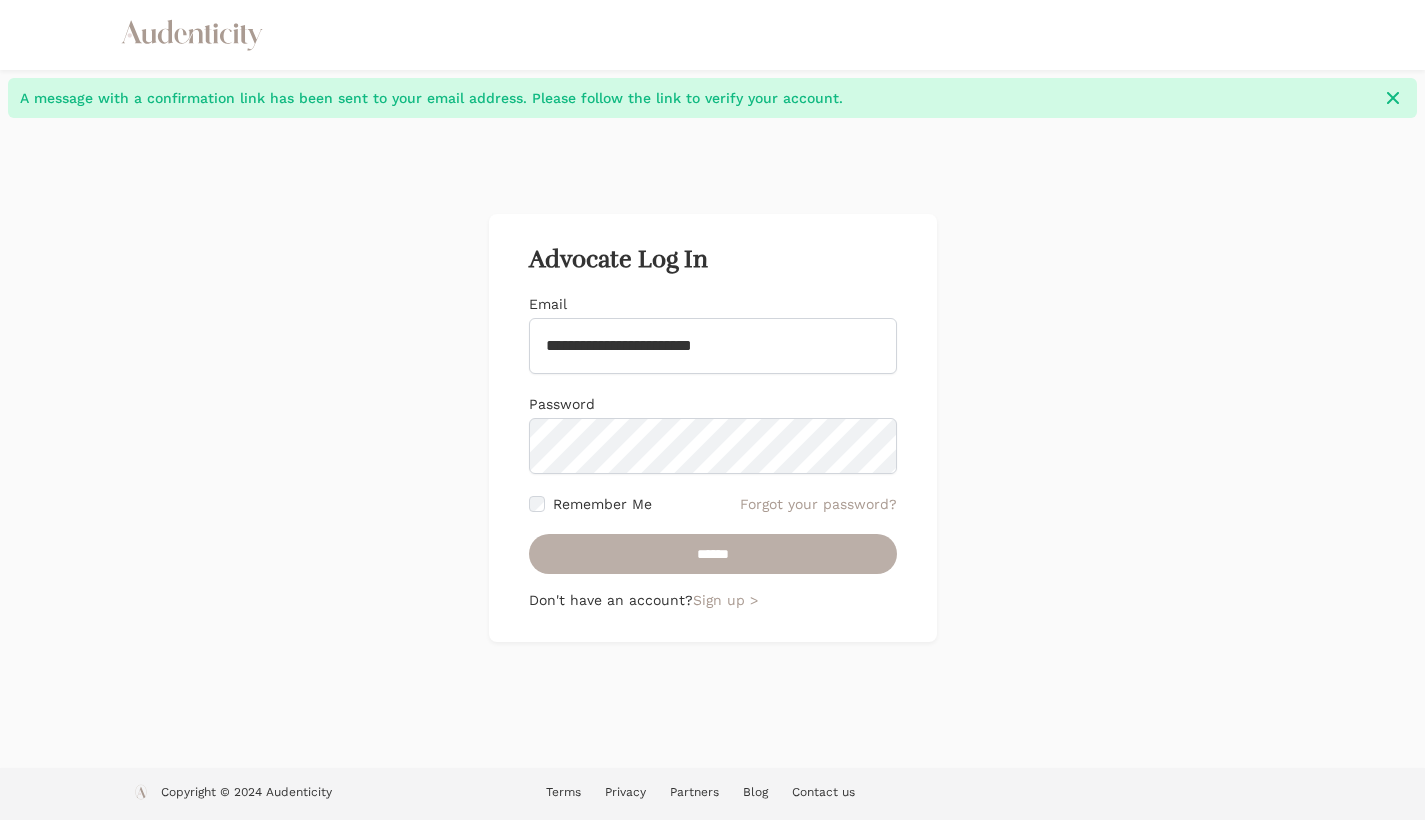 click on "******" at bounding box center [713, 554] 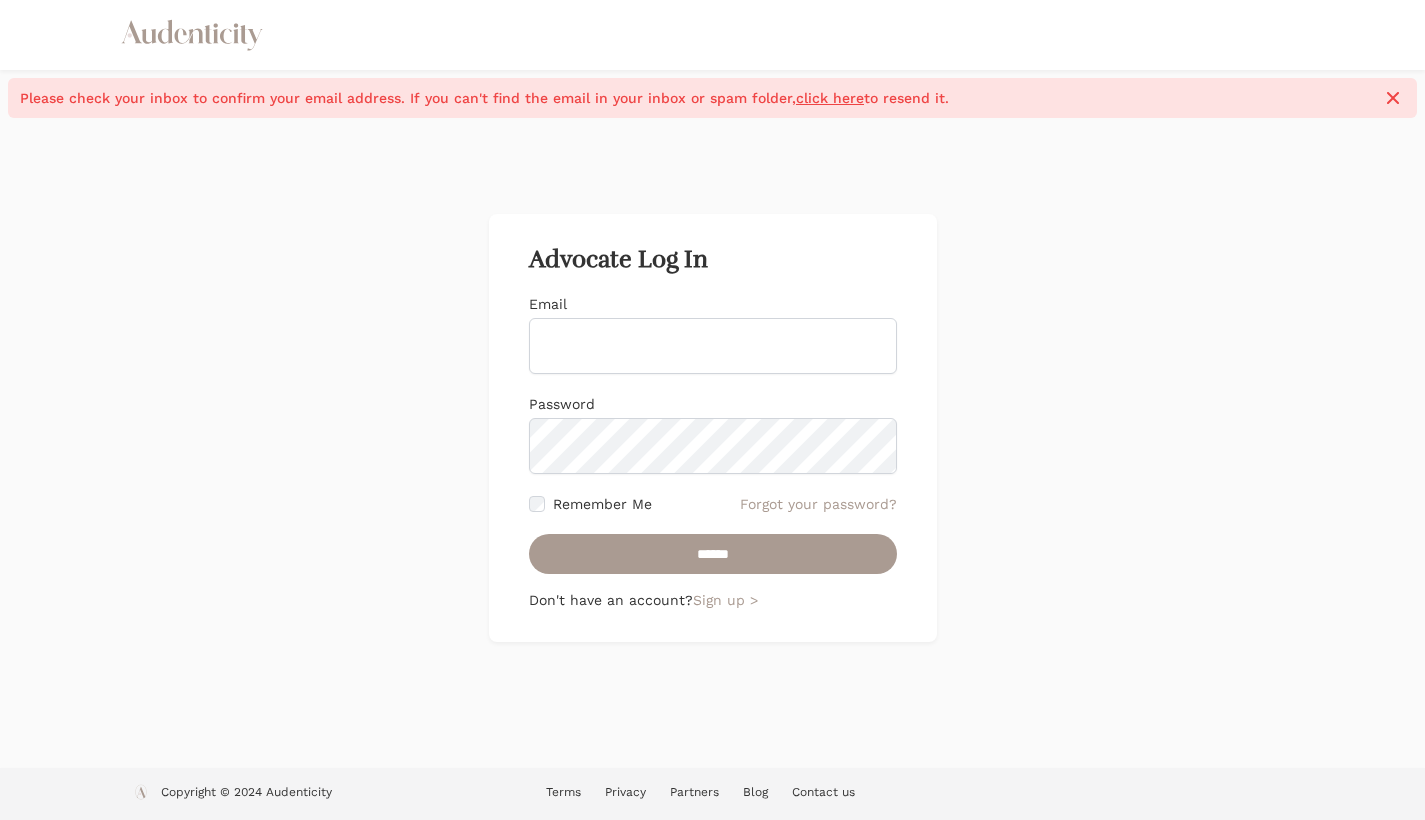 scroll, scrollTop: 0, scrollLeft: 0, axis: both 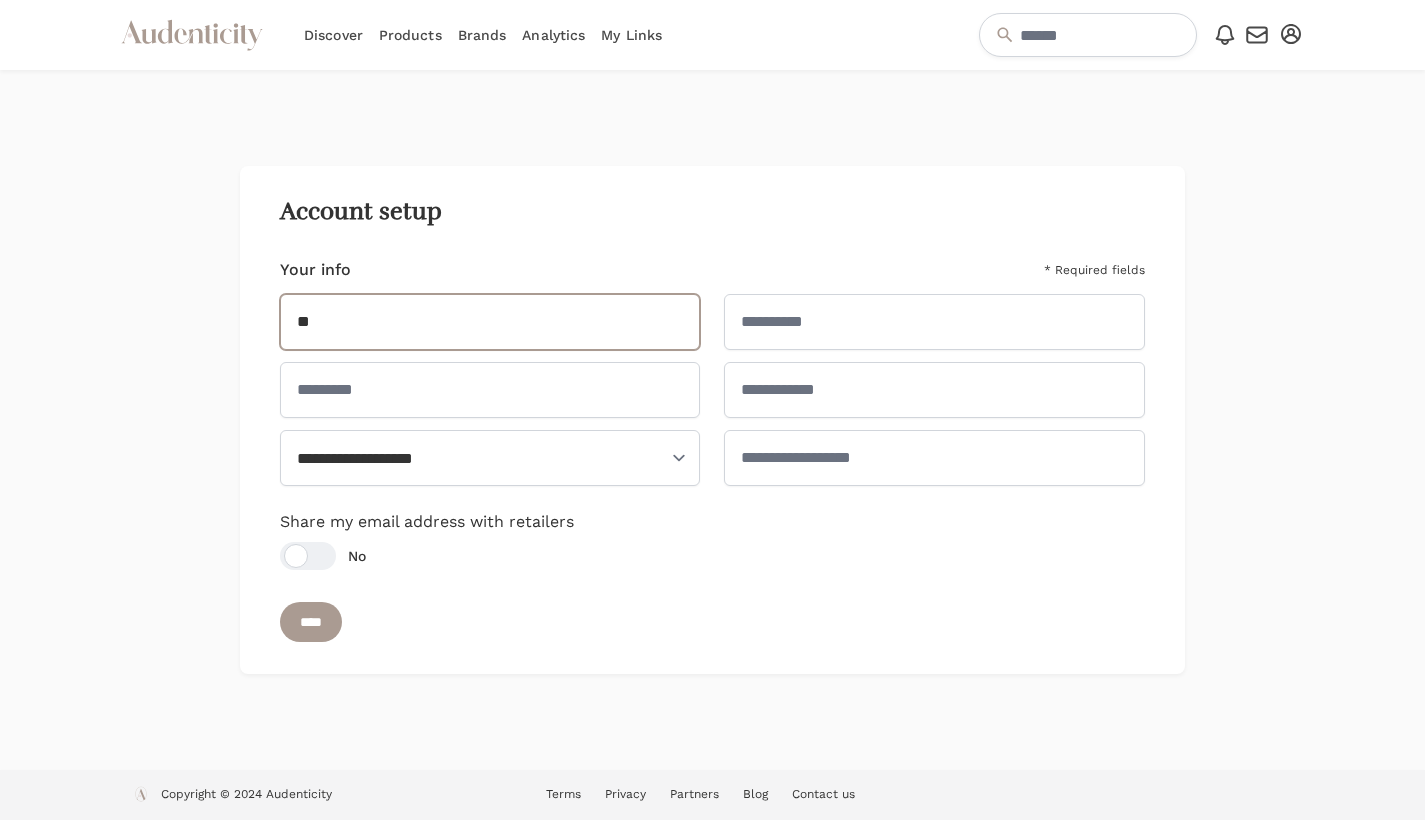 type on "********" 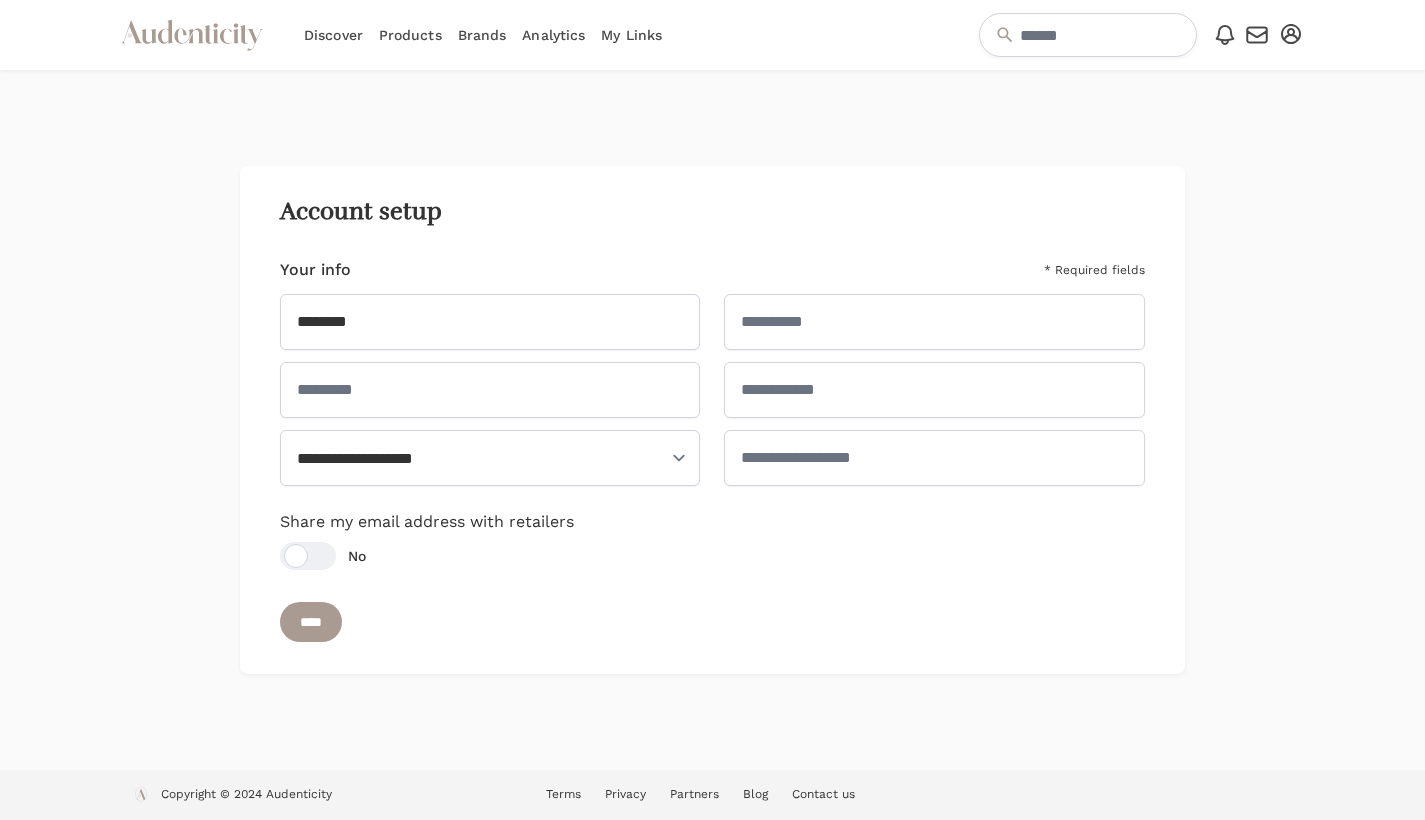 type on "******" 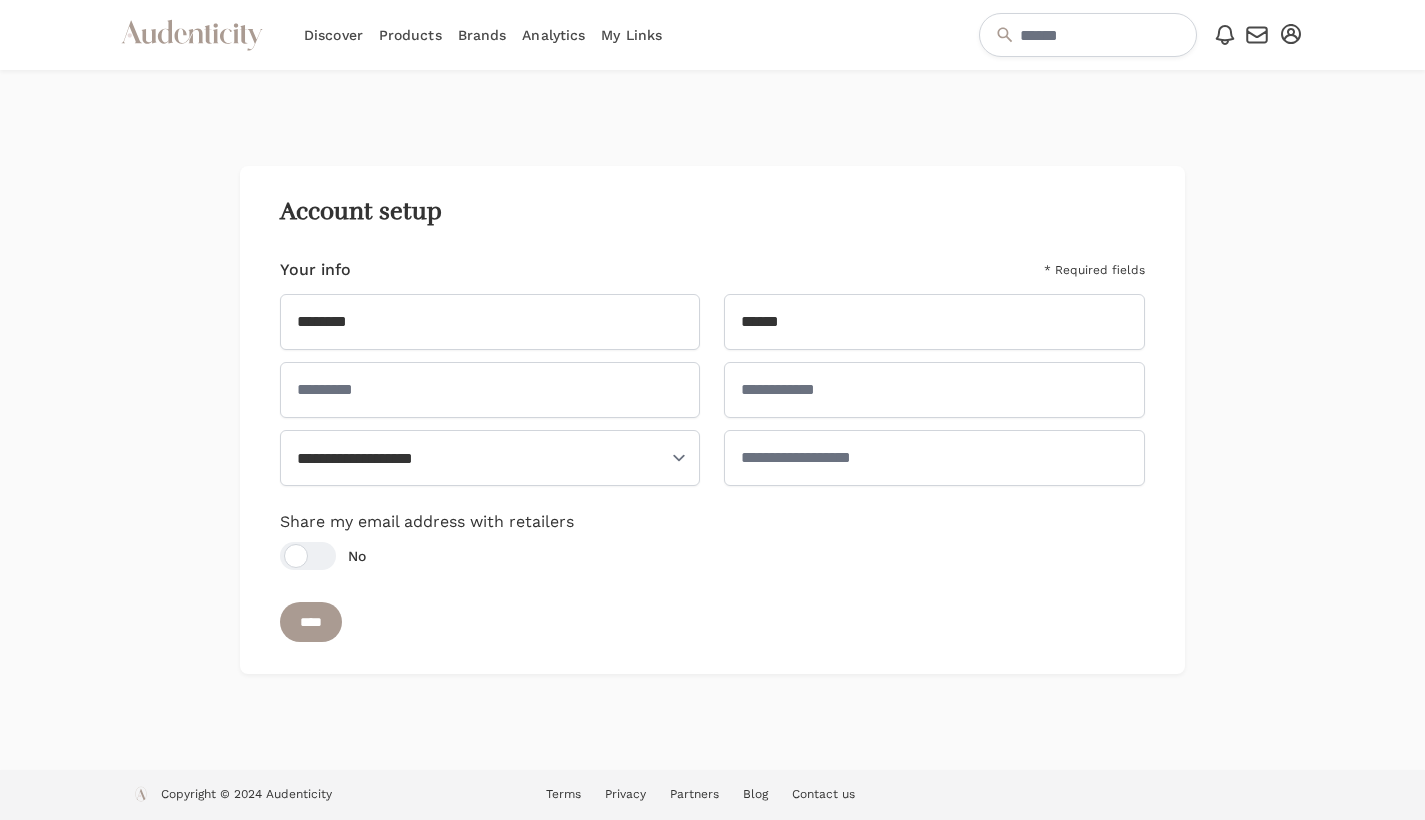 type on "**********" 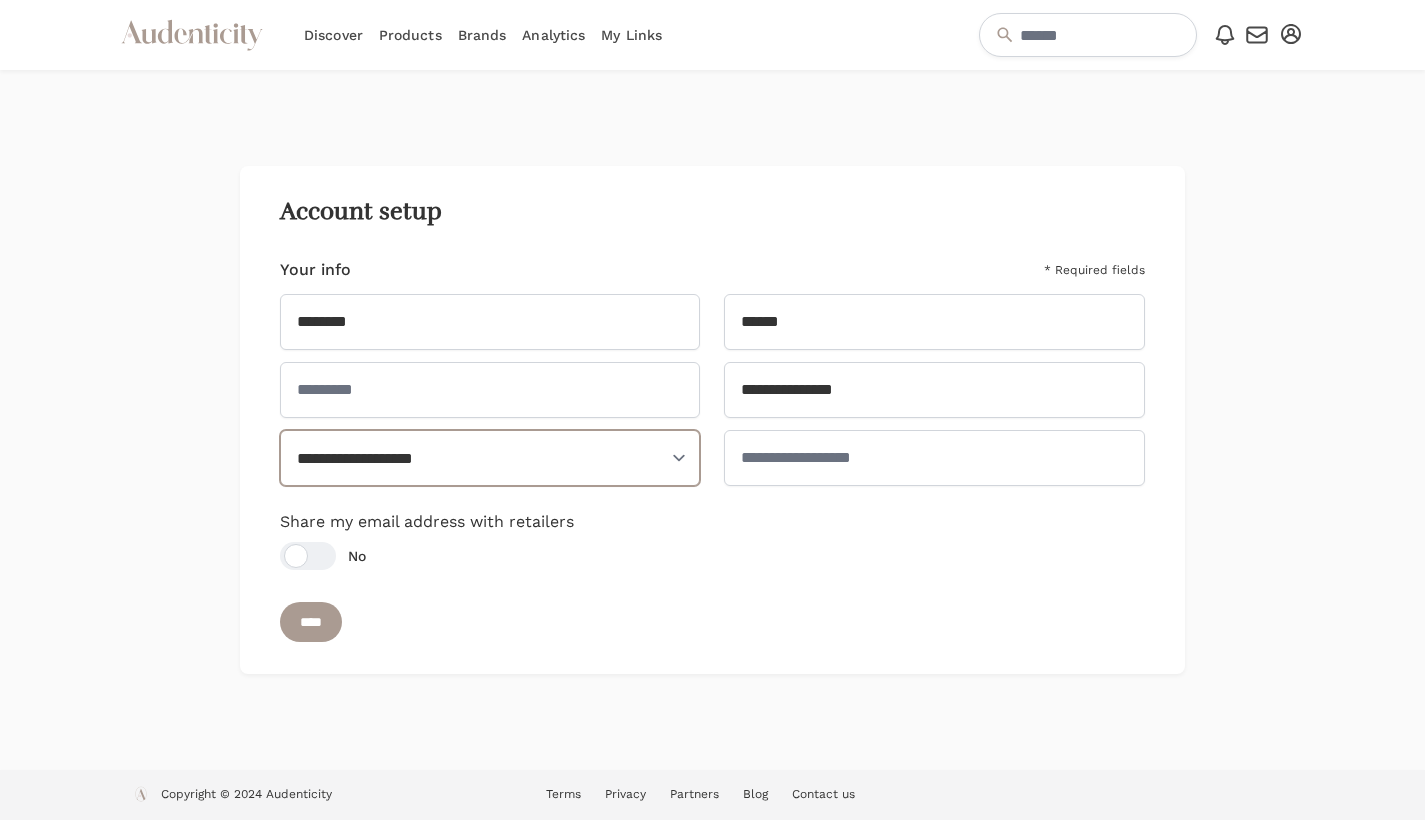 select on "**" 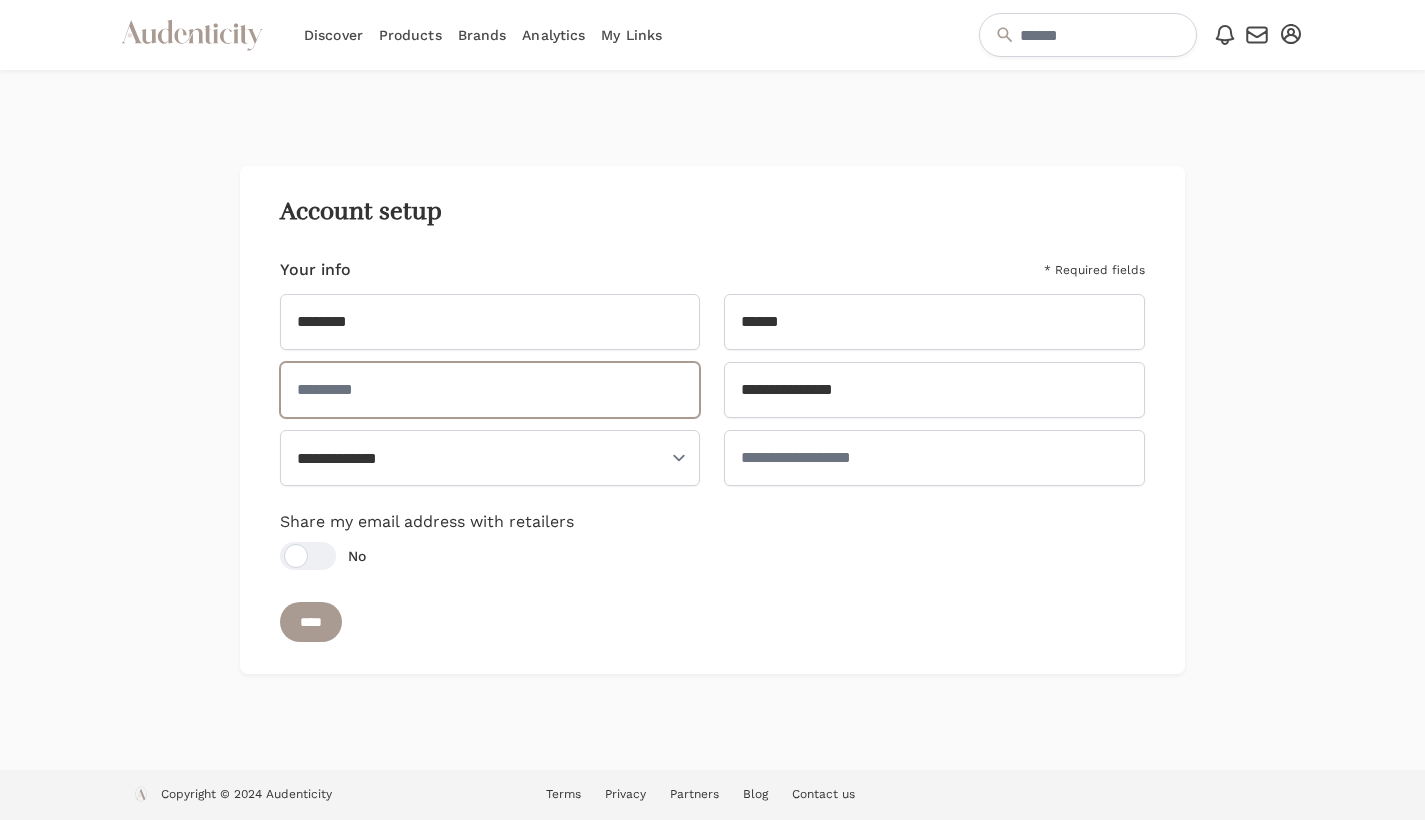 click at bounding box center [490, 390] 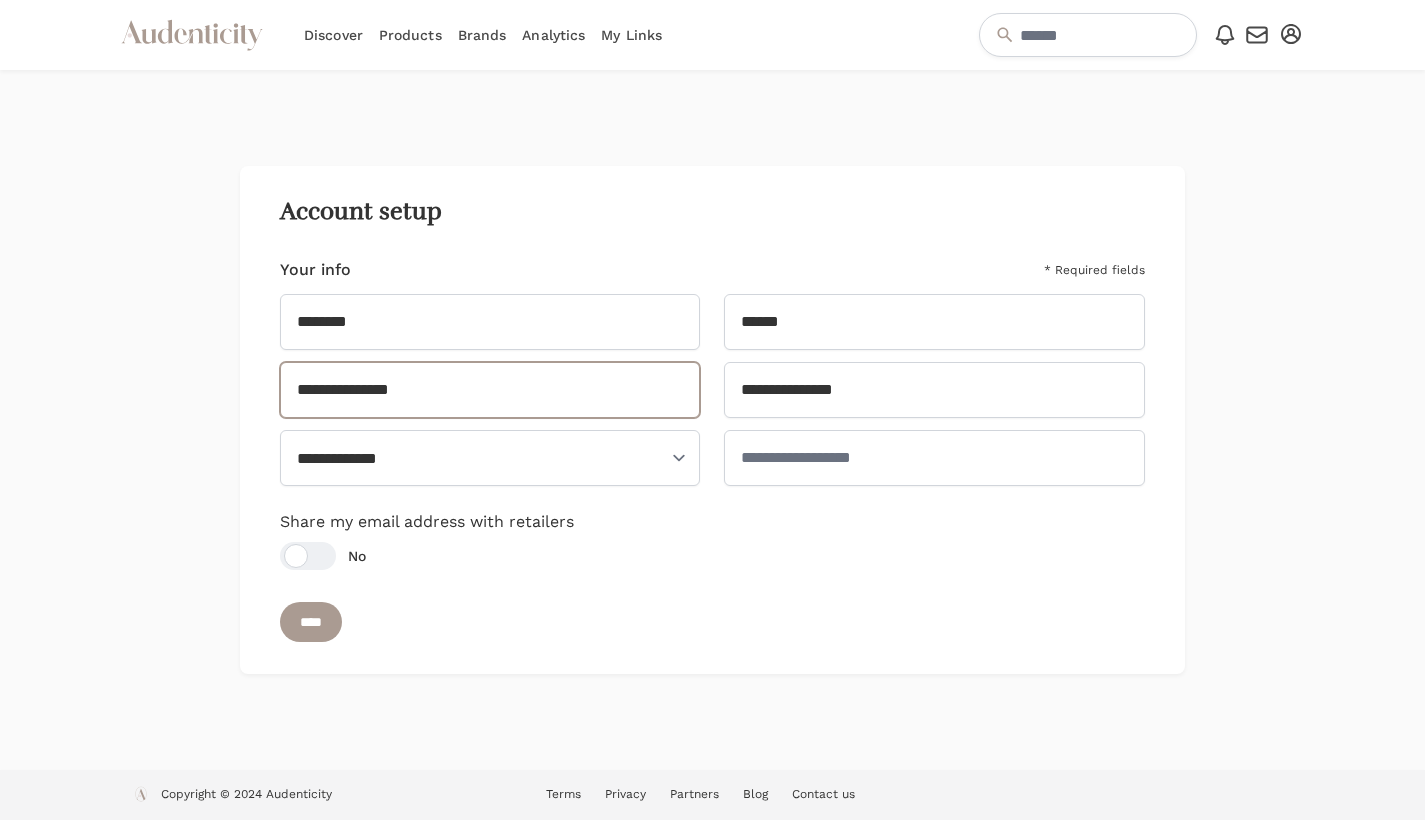 type on "**********" 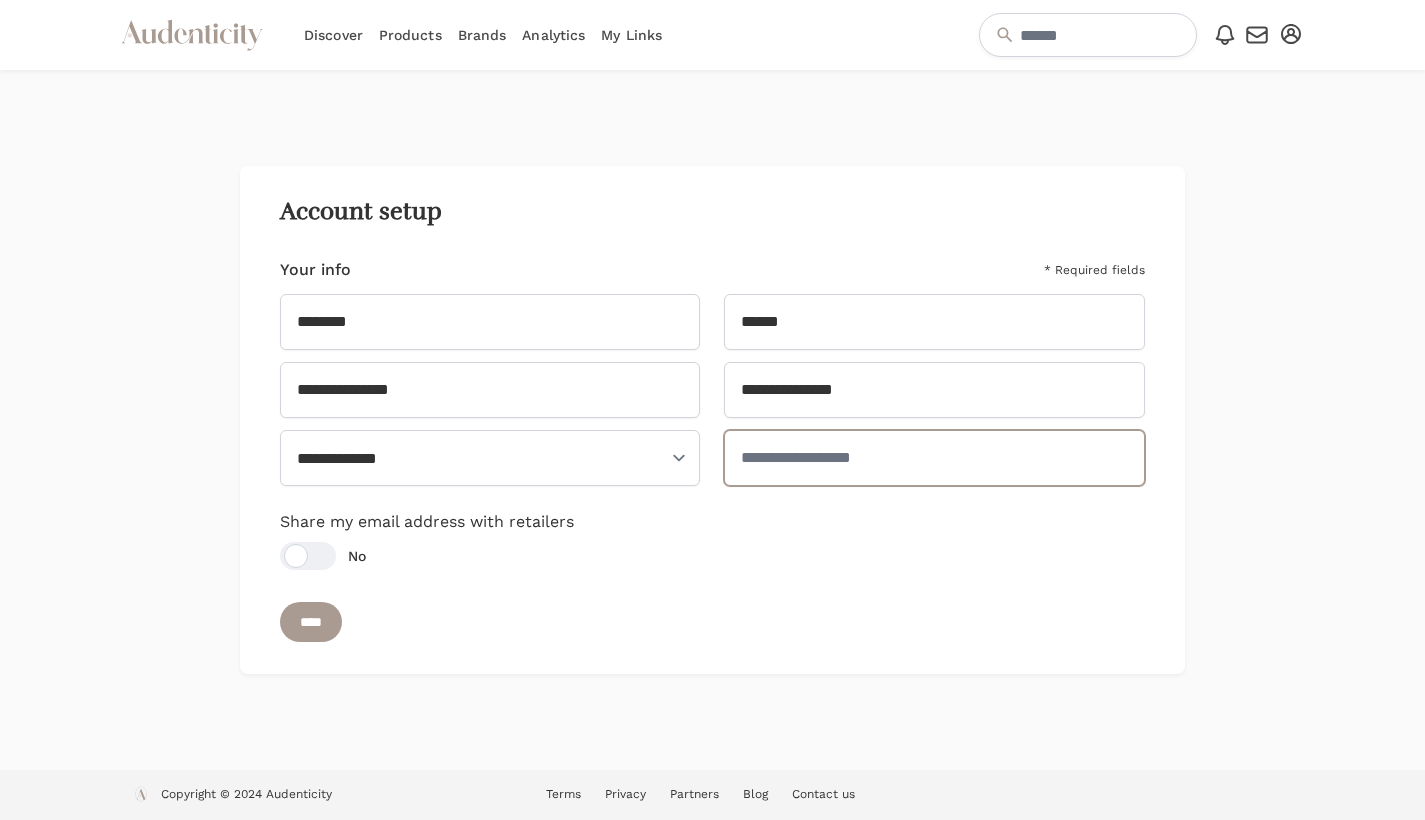 click at bounding box center [934, 458] 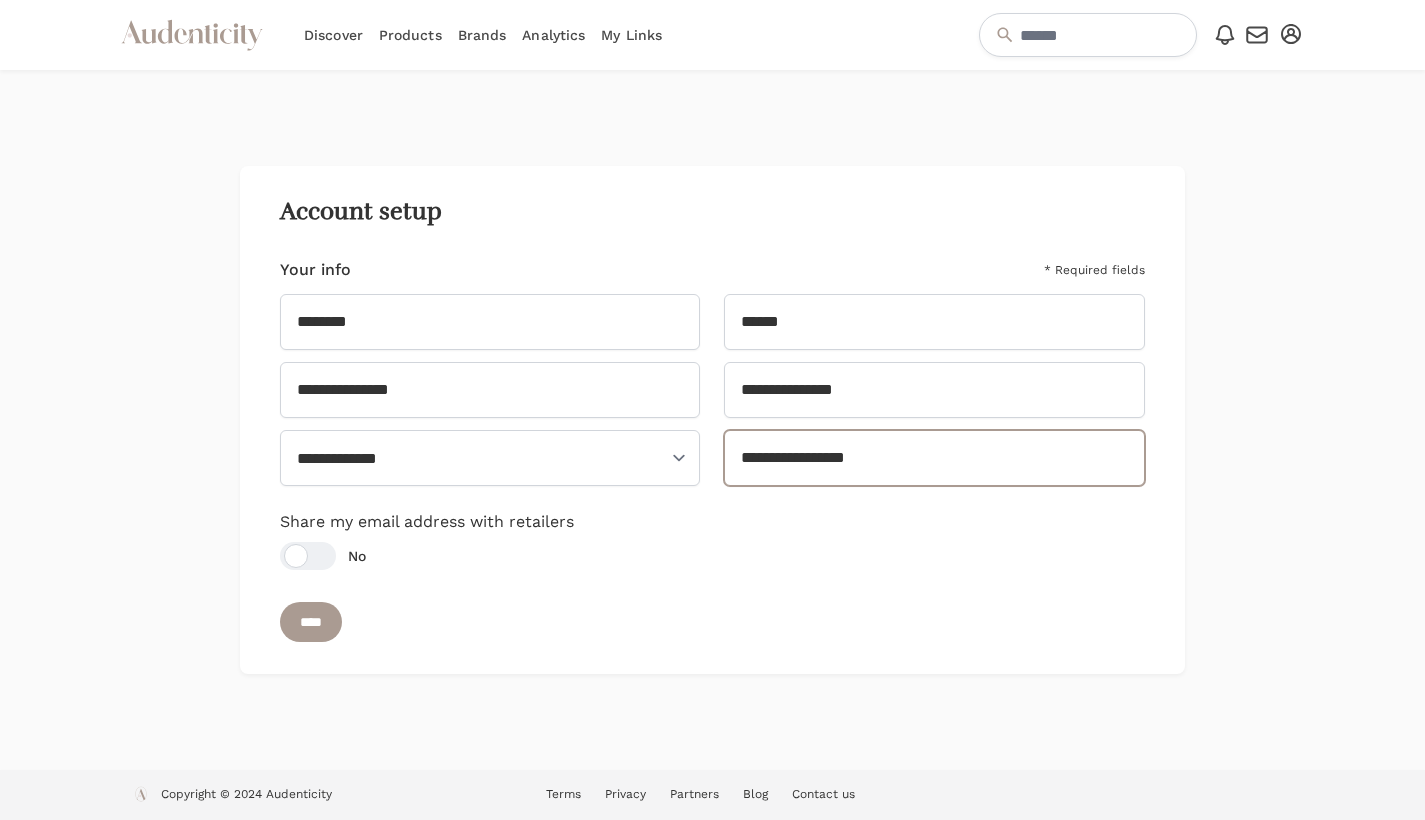 type on "**********" 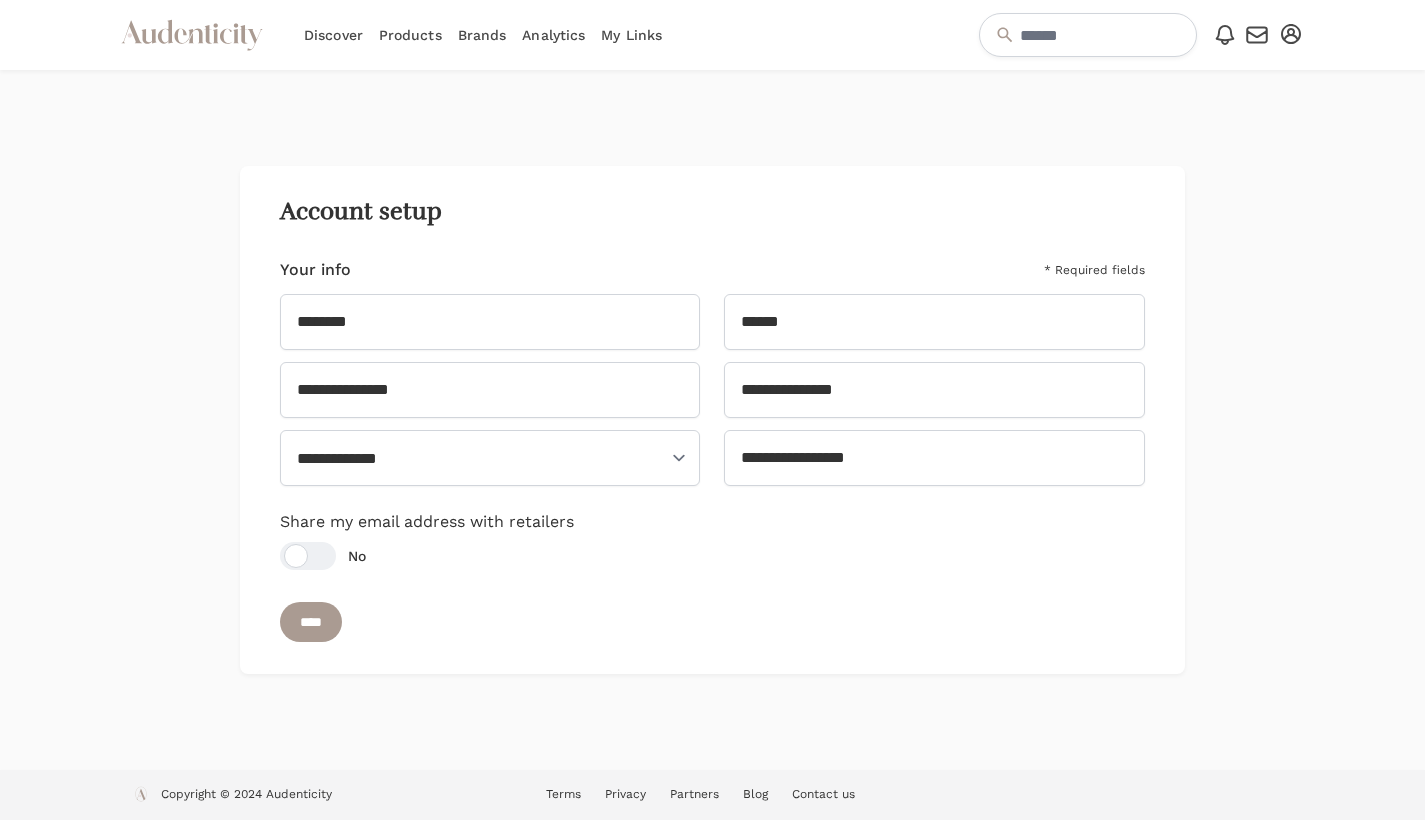 click at bounding box center (308, 556) 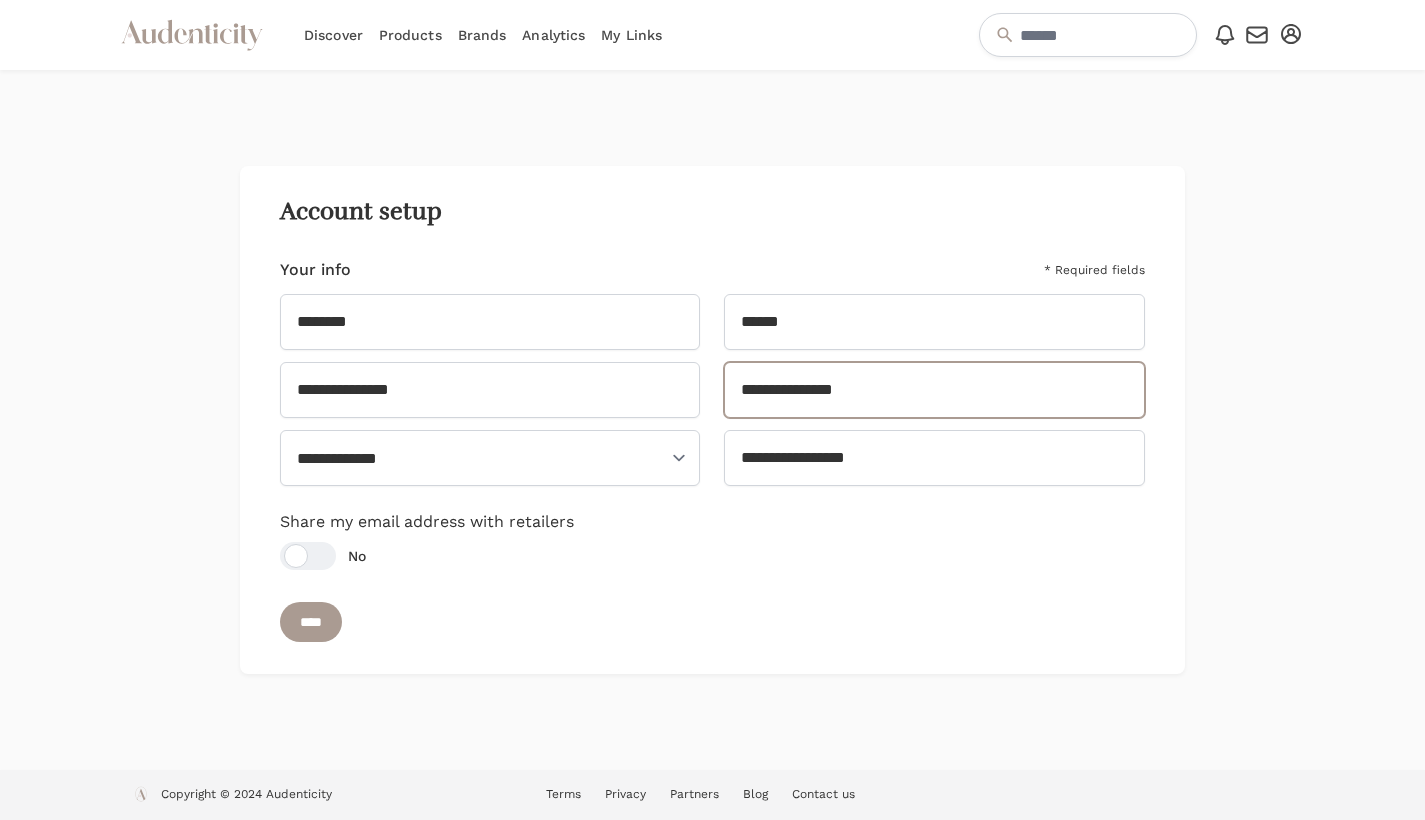 drag, startPoint x: 936, startPoint y: 381, endPoint x: 597, endPoint y: 366, distance: 339.3317 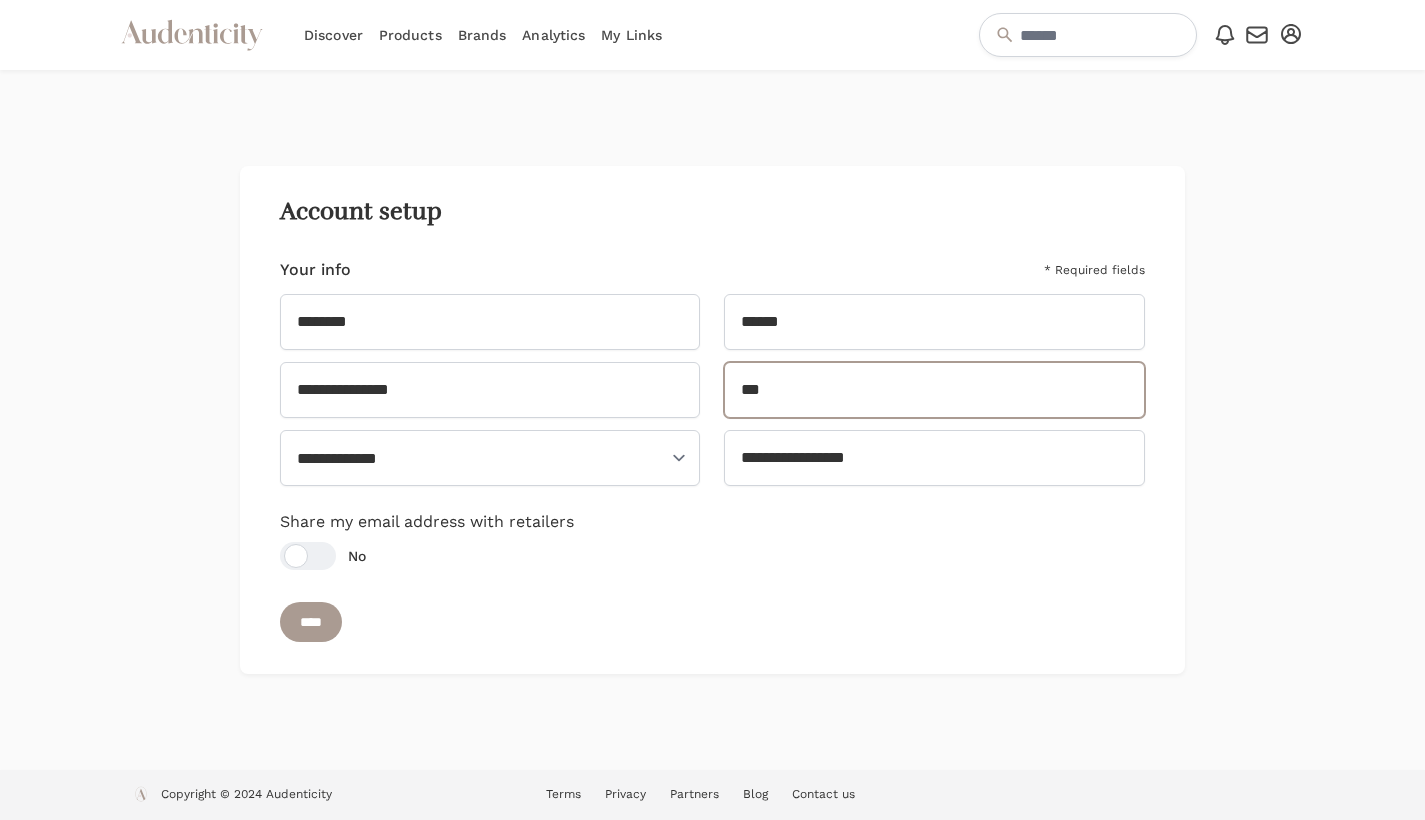 type on "***" 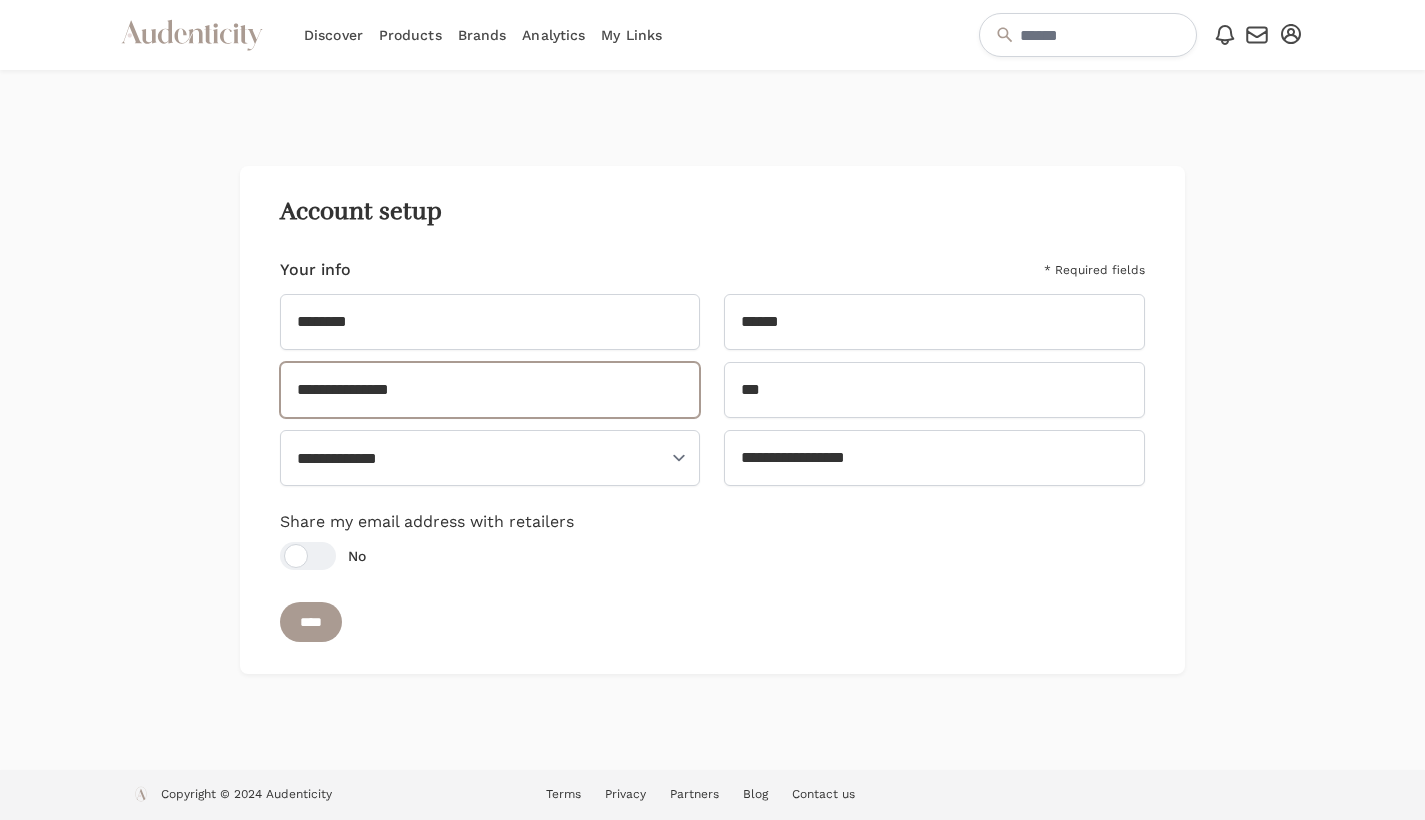 click on "**********" at bounding box center [490, 390] 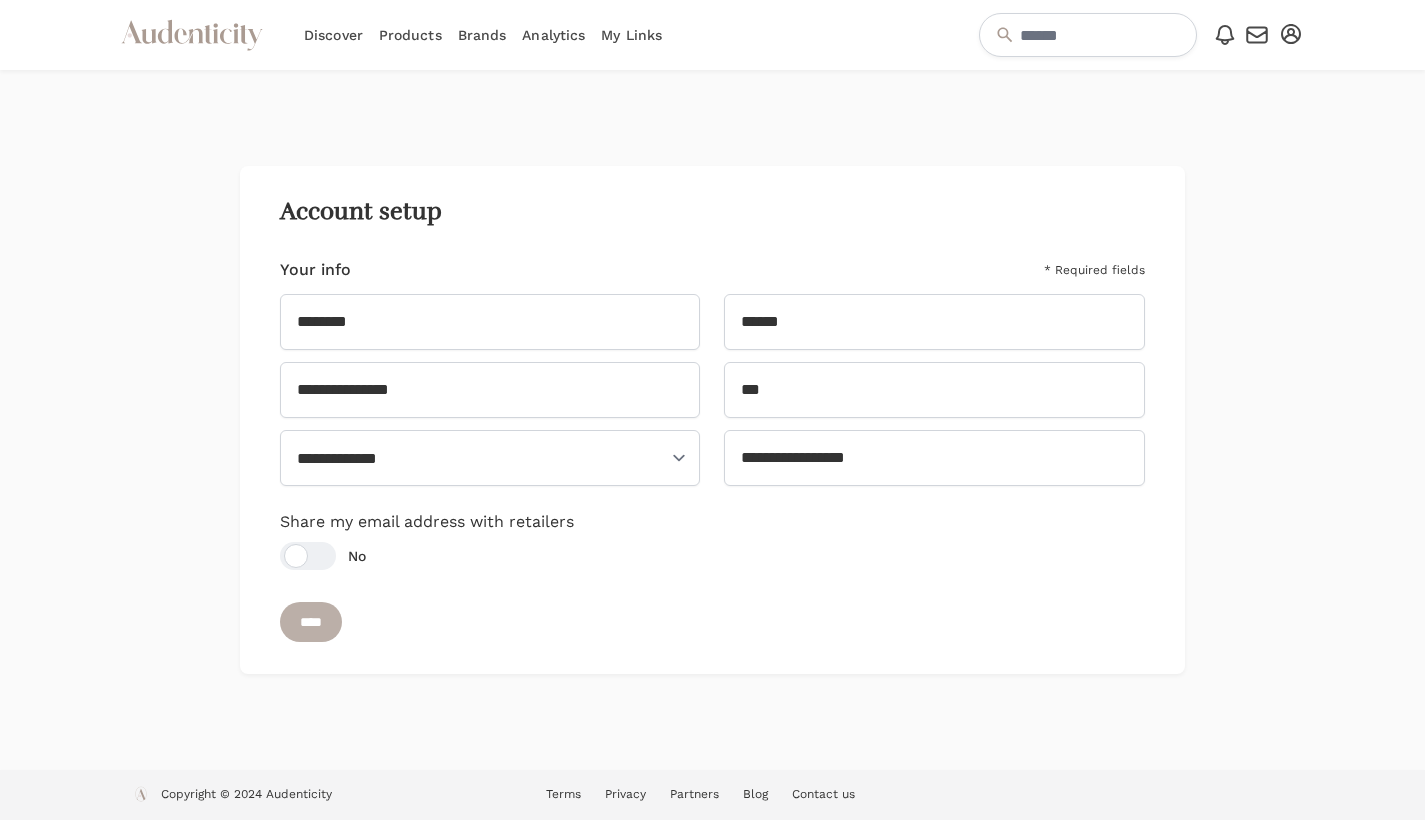 click on "****" at bounding box center [311, 622] 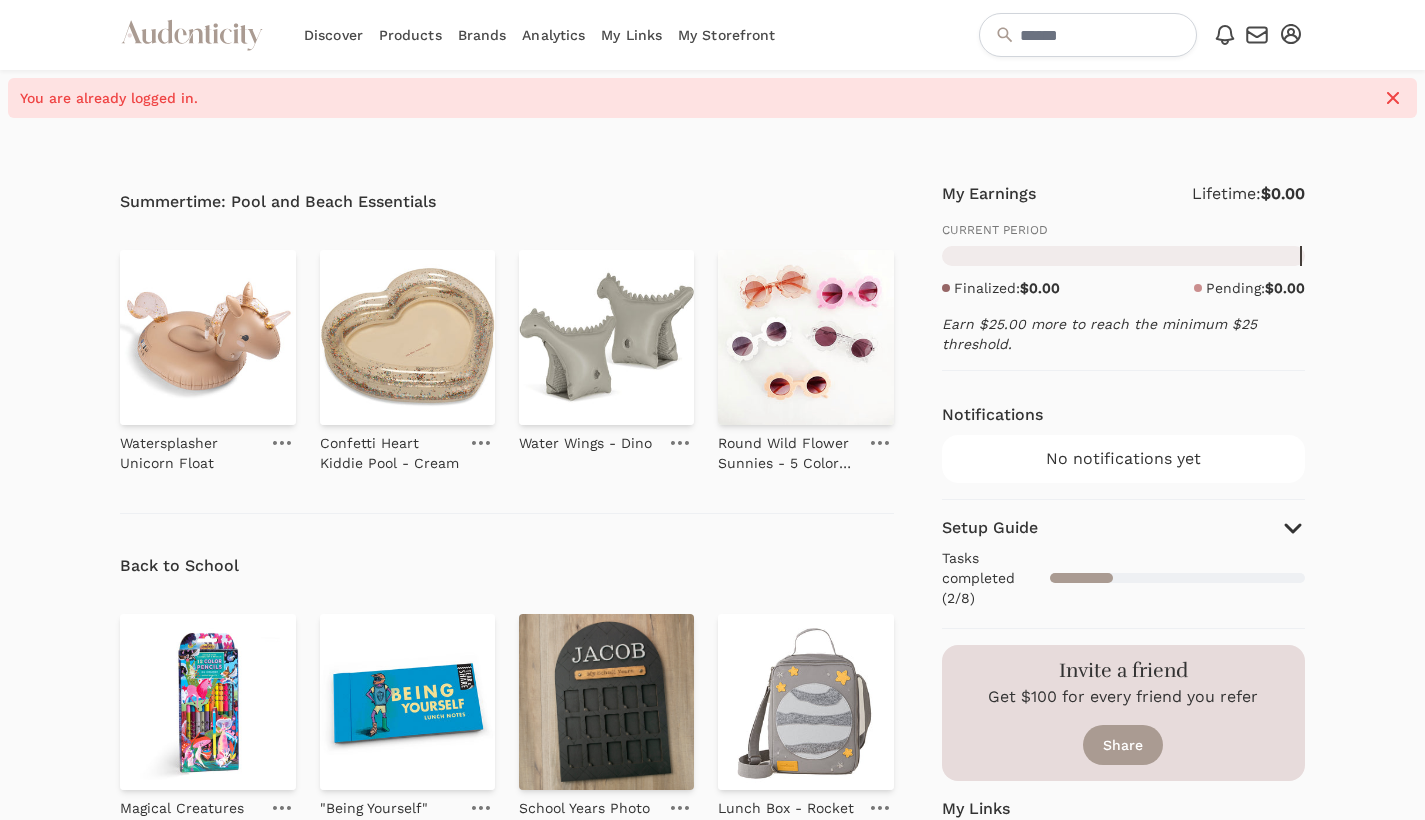 scroll, scrollTop: 0, scrollLeft: 0, axis: both 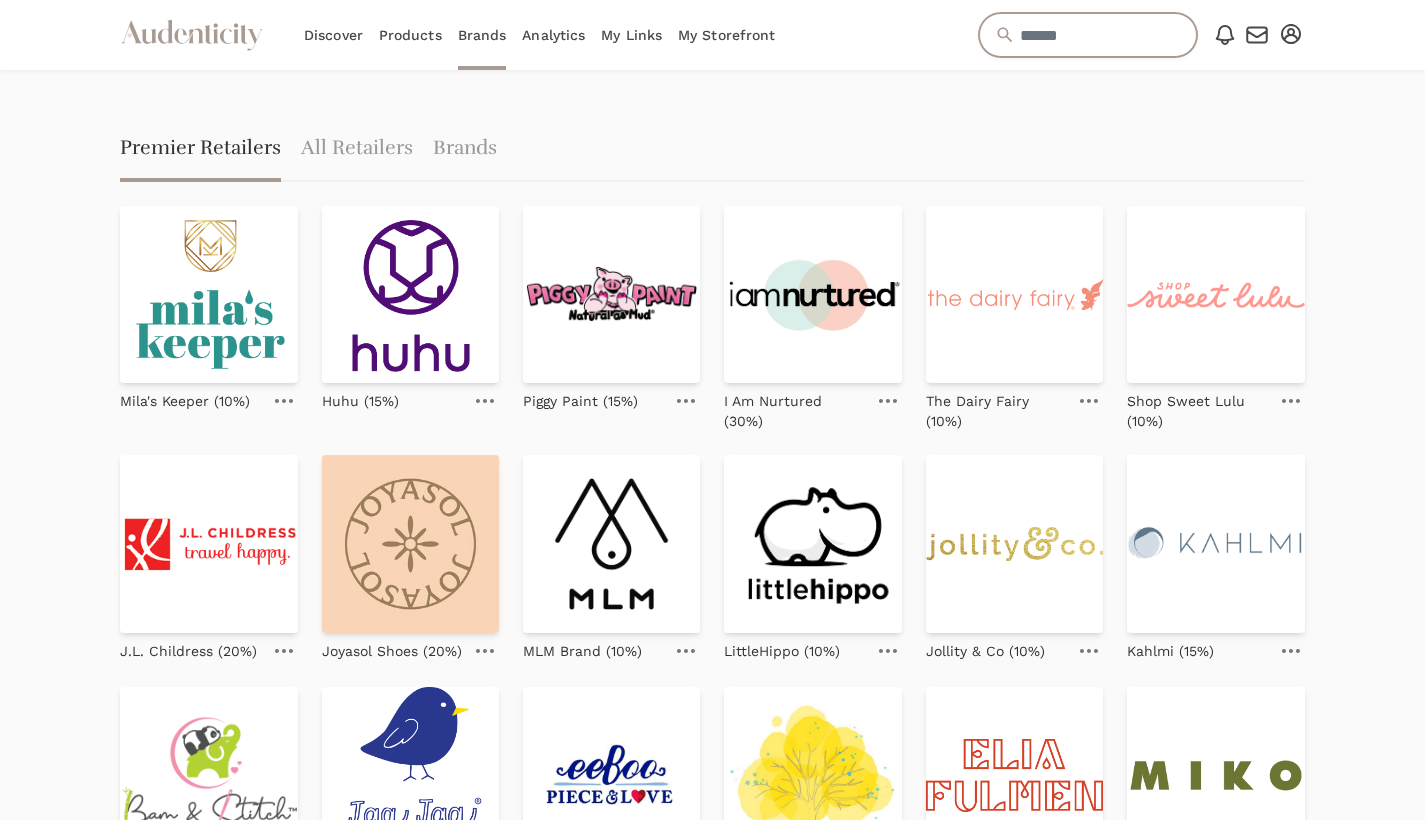 click at bounding box center [1088, 35] 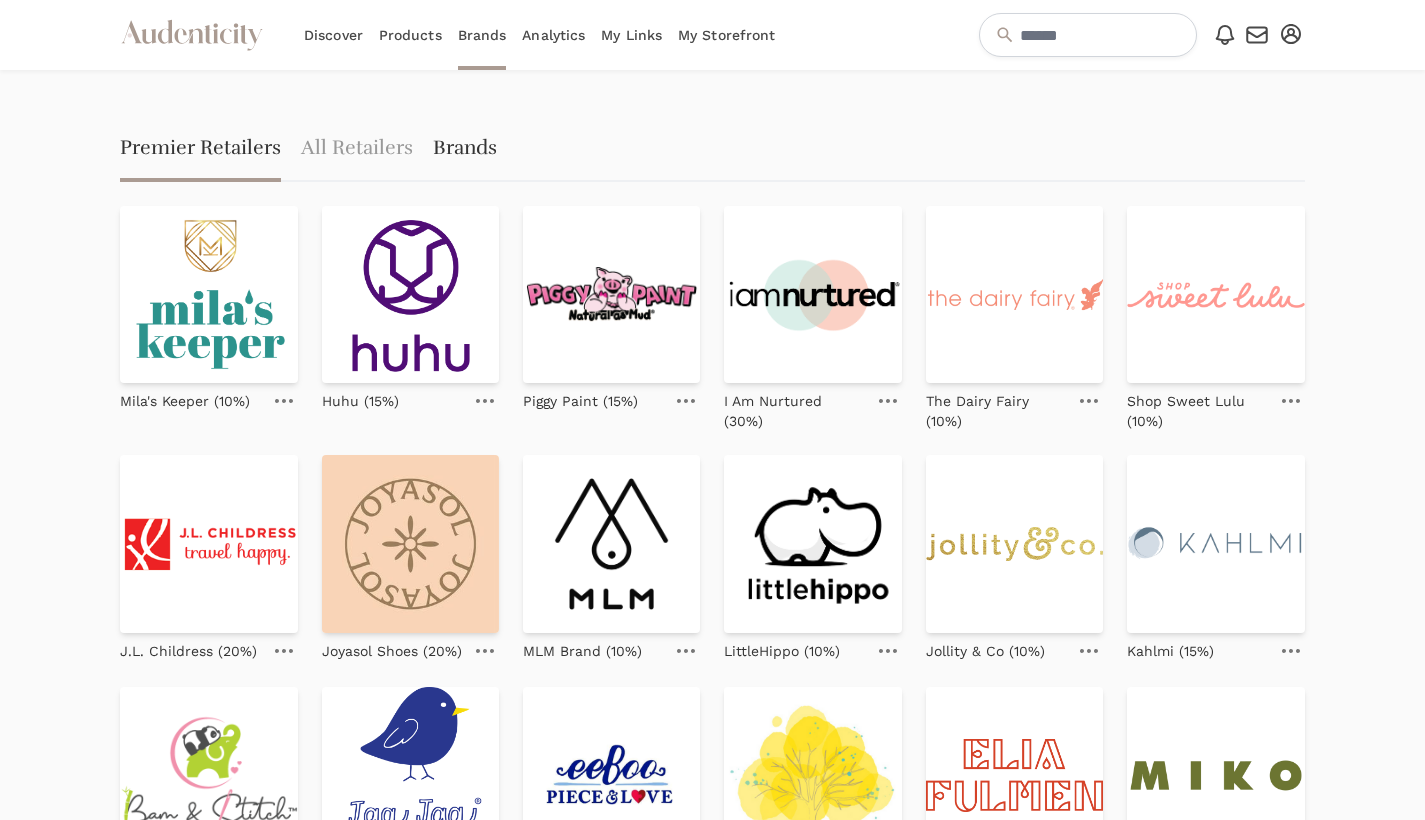 click on "Brands" at bounding box center (465, 150) 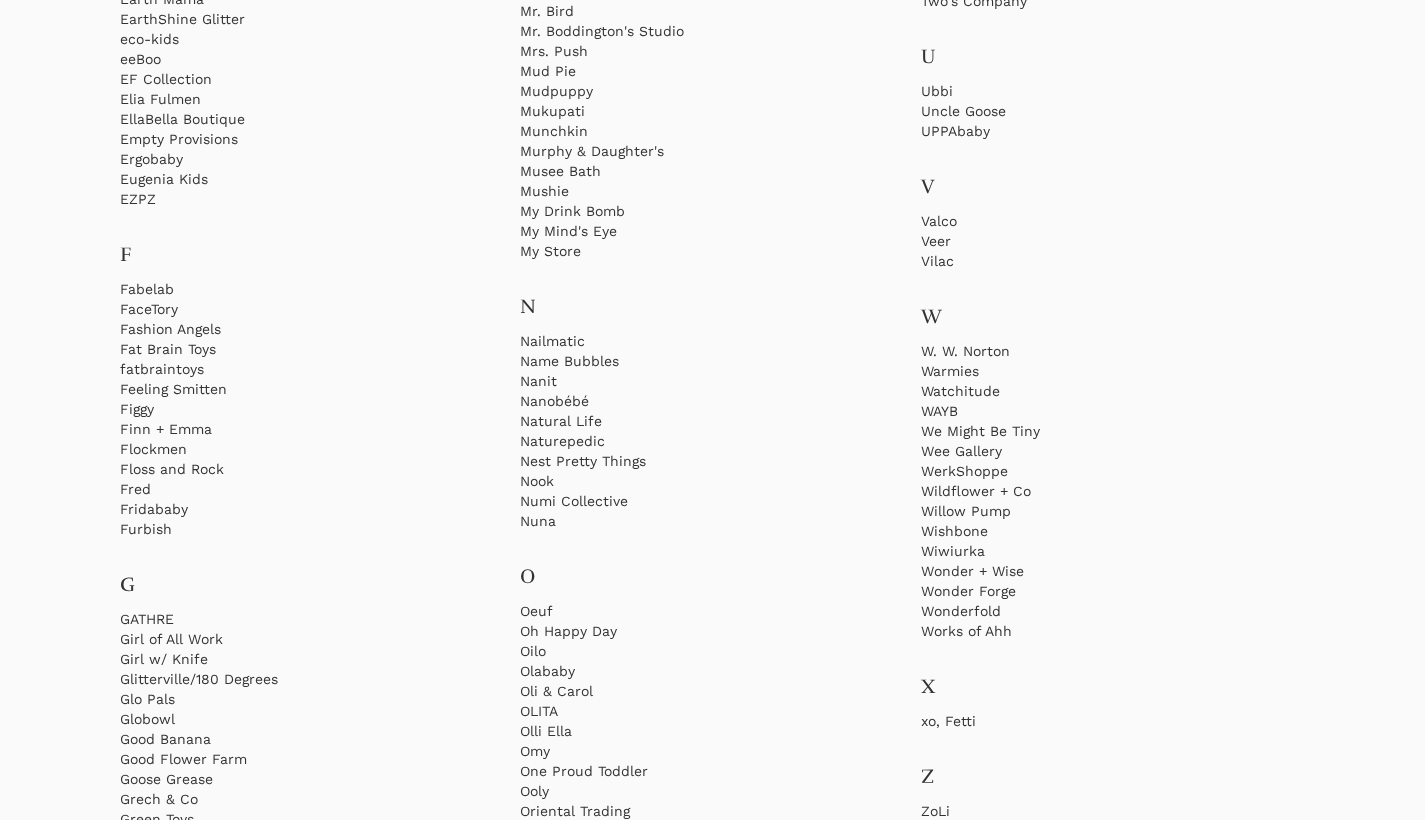 scroll, scrollTop: 2814, scrollLeft: 0, axis: vertical 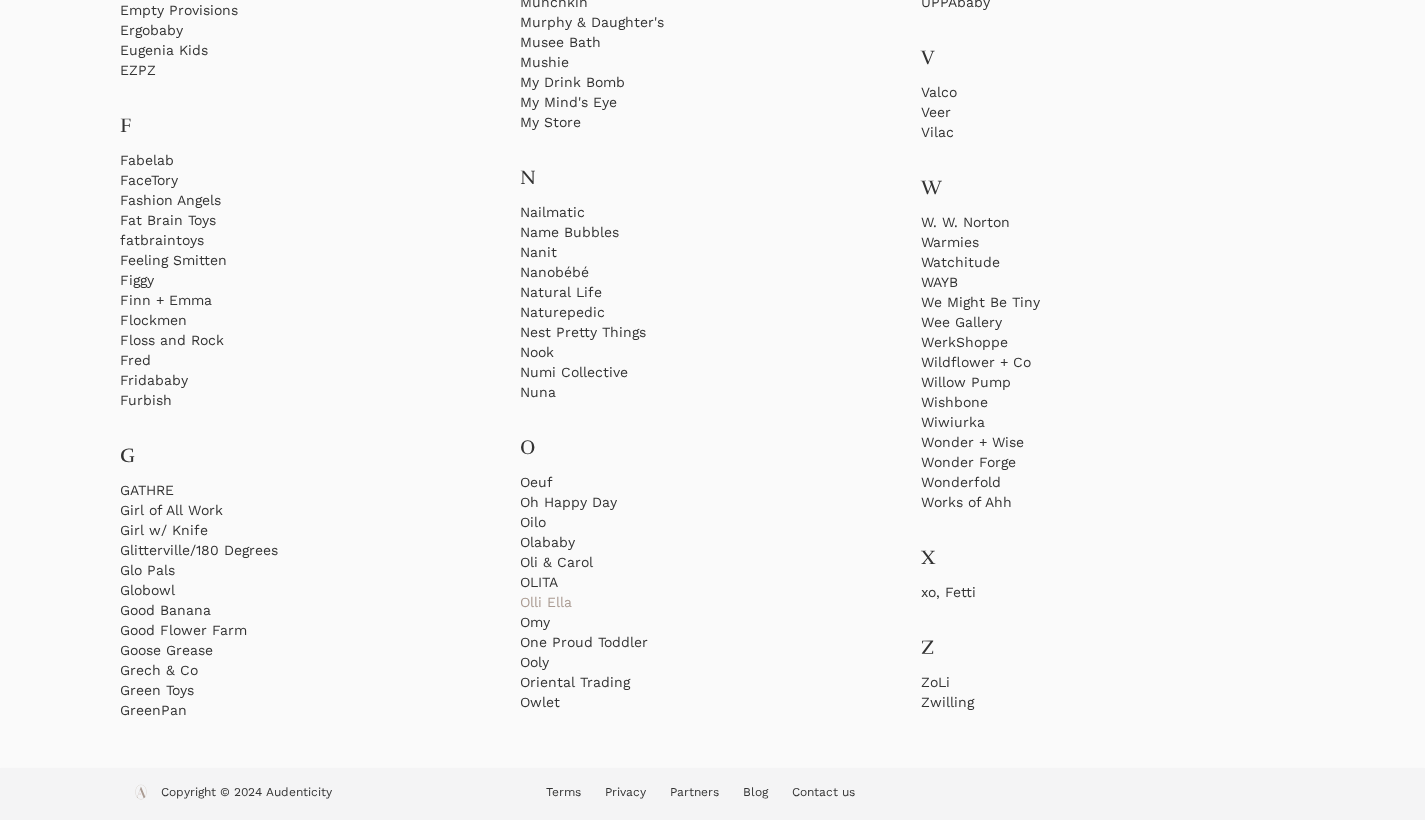 click on "Olli Ella" at bounding box center (712, 602) 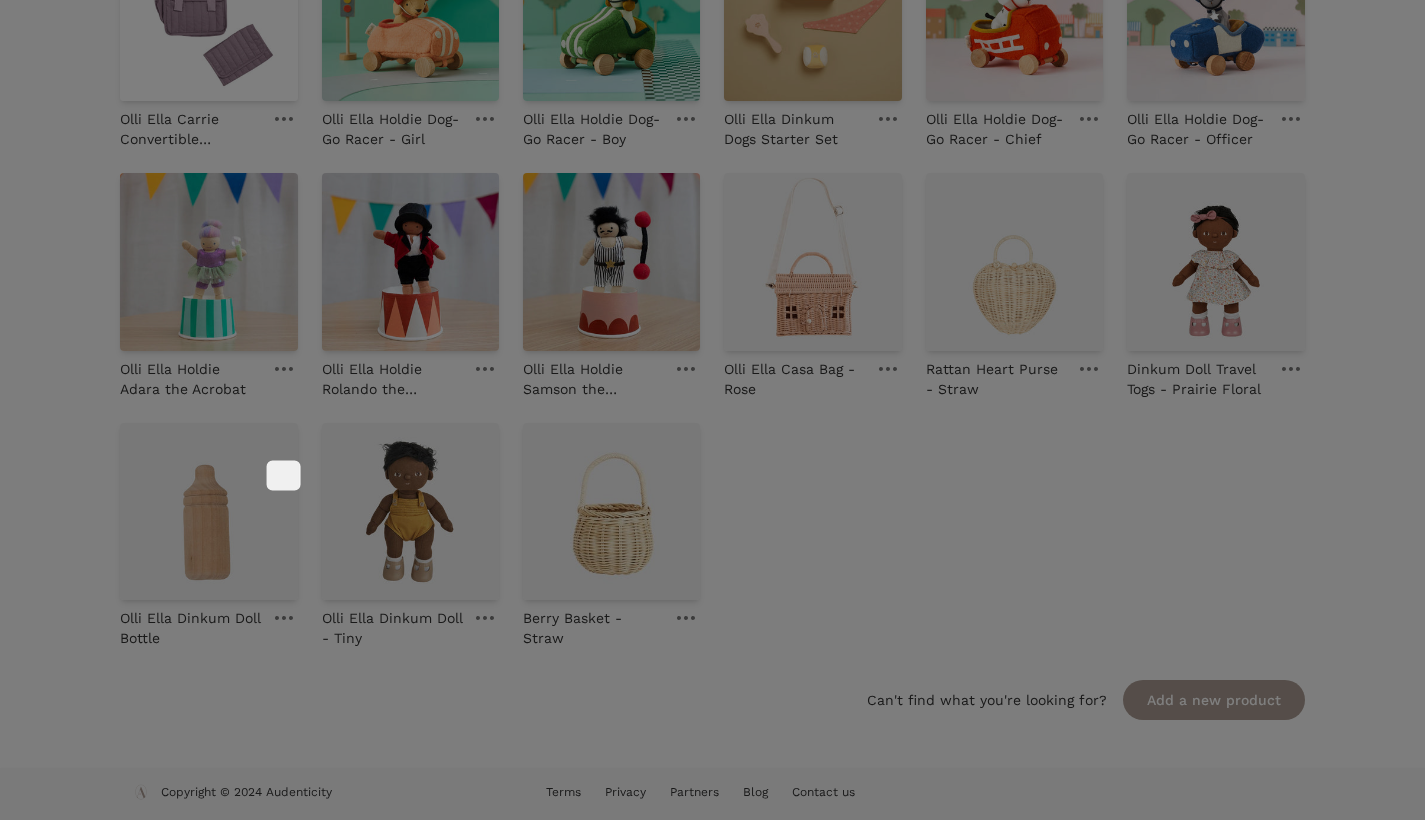 scroll, scrollTop: 0, scrollLeft: 0, axis: both 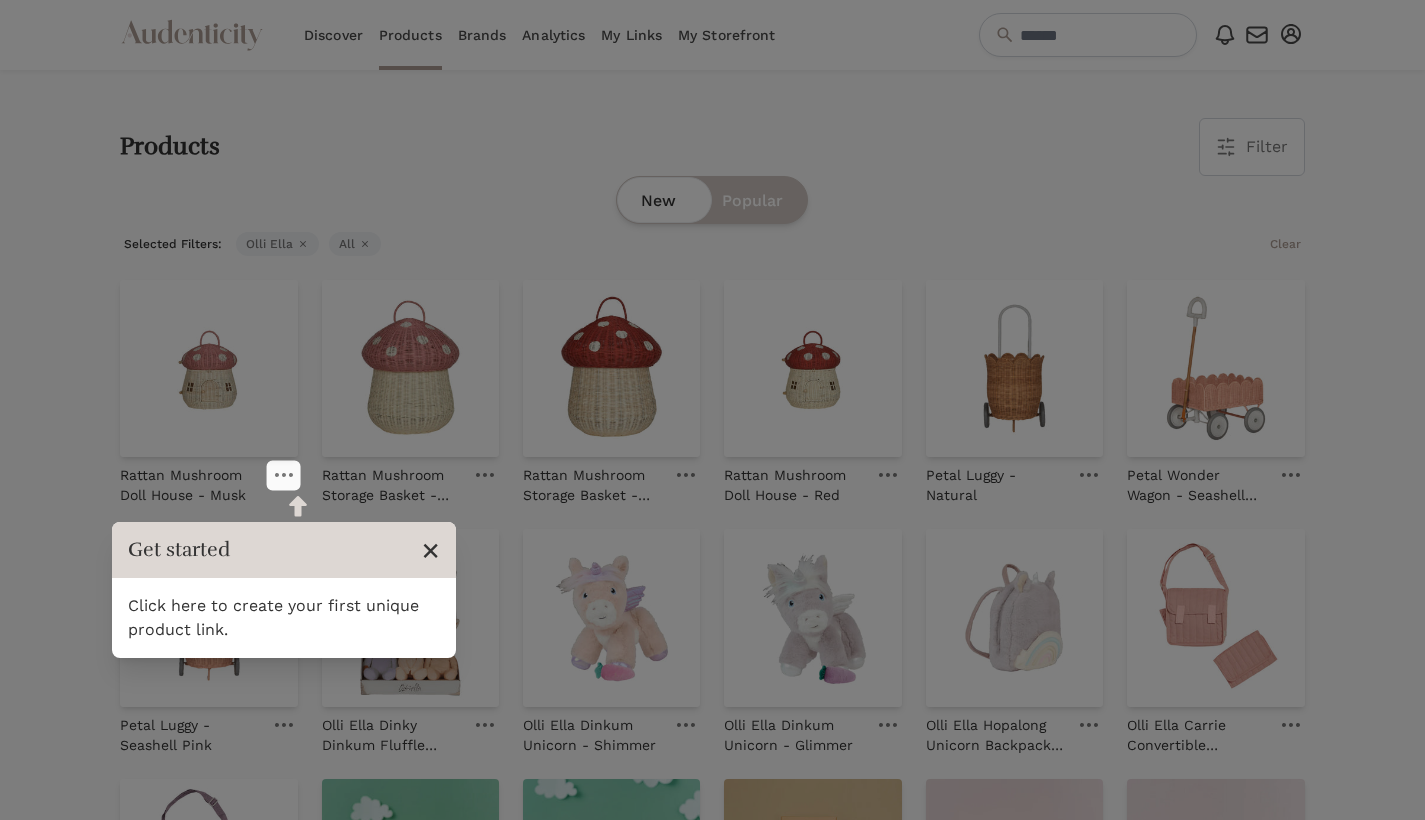 click on "×" at bounding box center (430, 550) 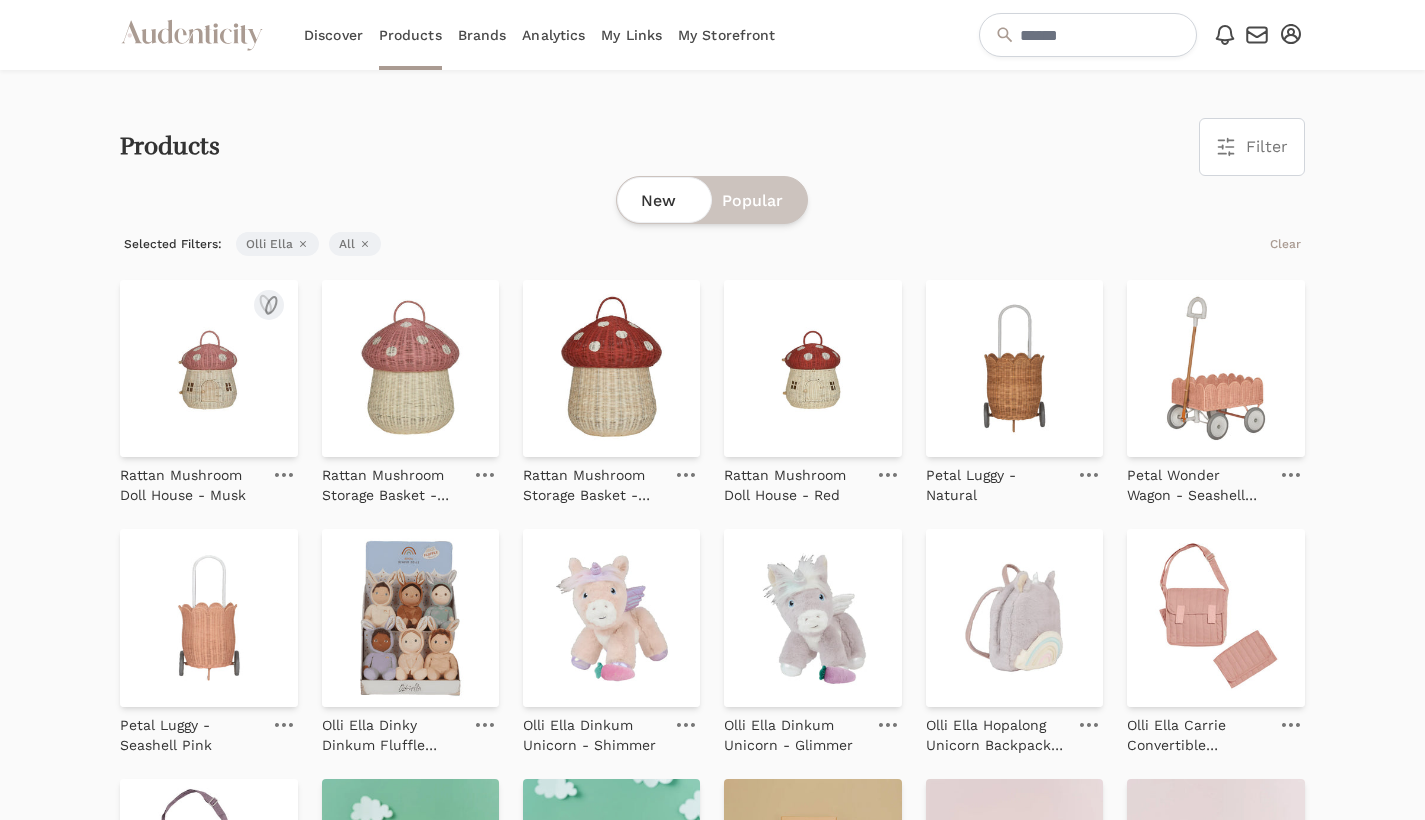 click at bounding box center [284, 475] 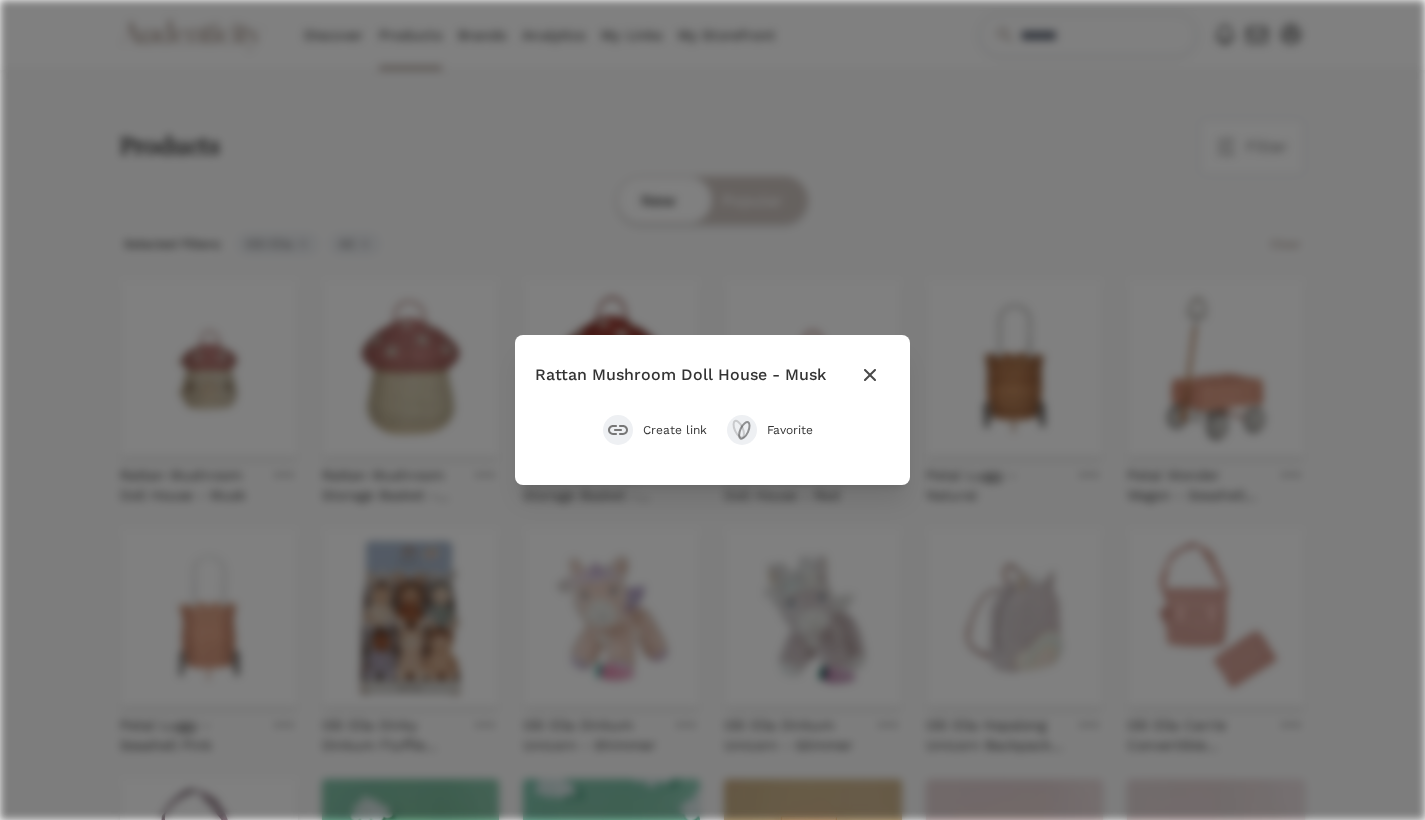 click 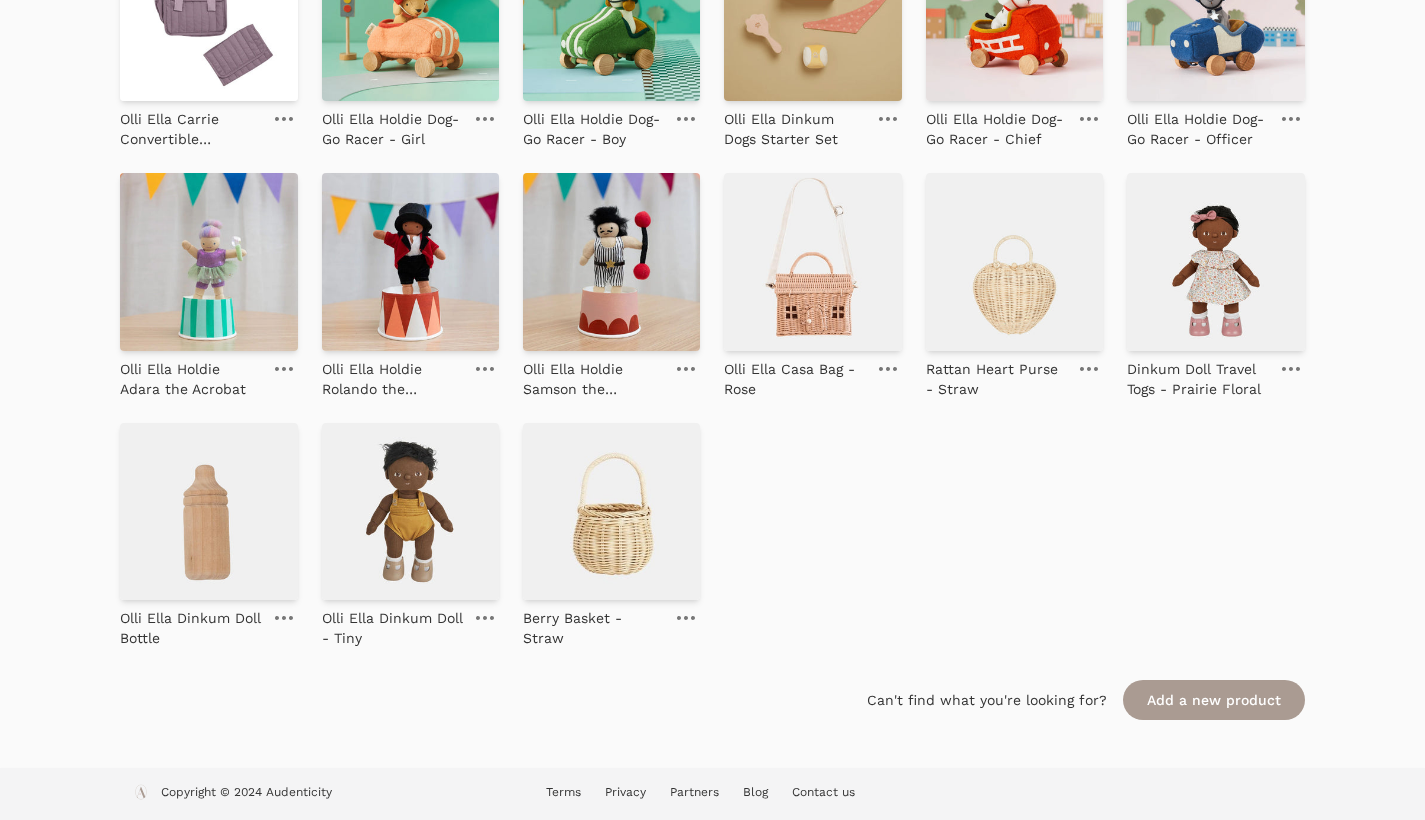 scroll, scrollTop: 0, scrollLeft: 0, axis: both 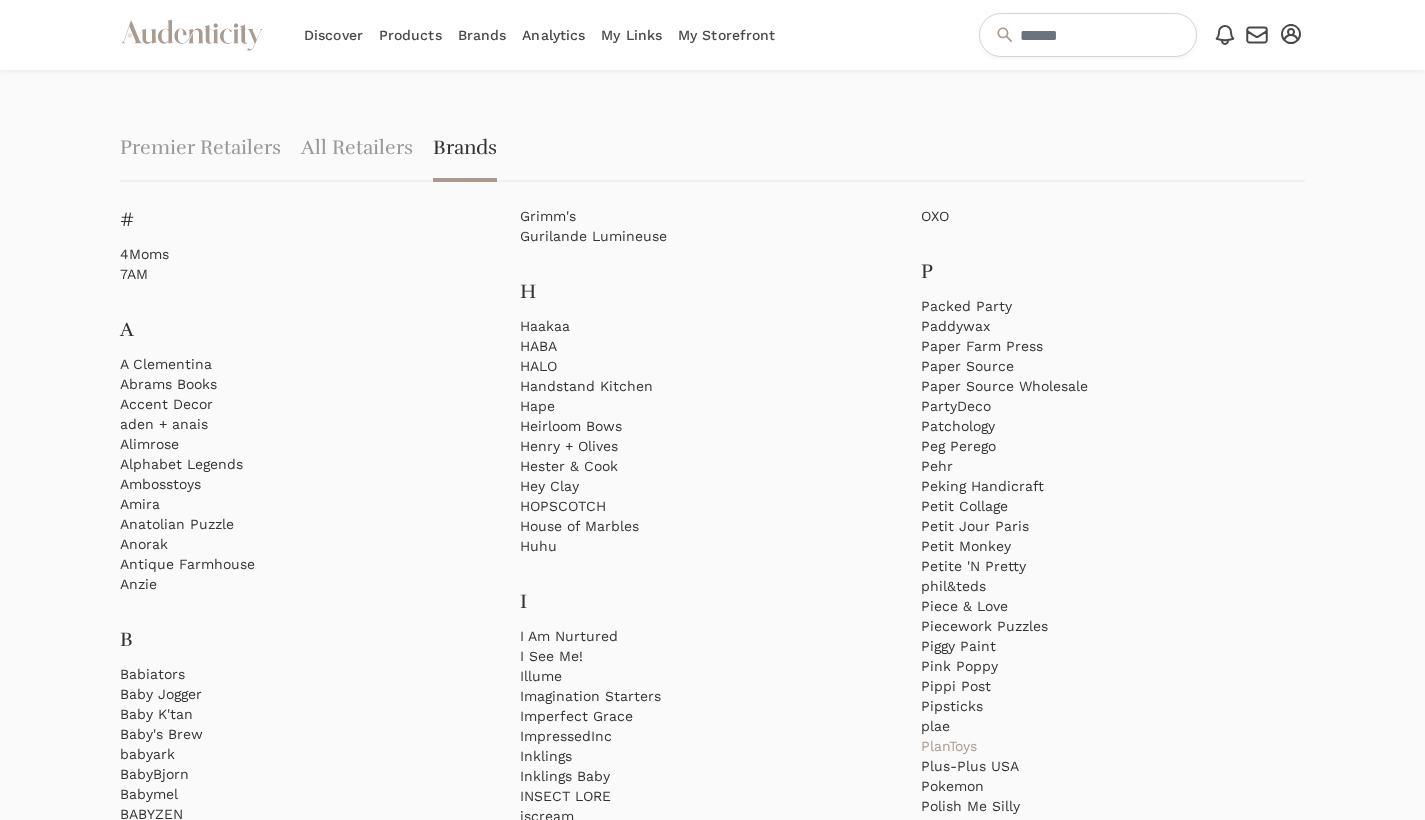click on "PlanToys" at bounding box center (1113, 746) 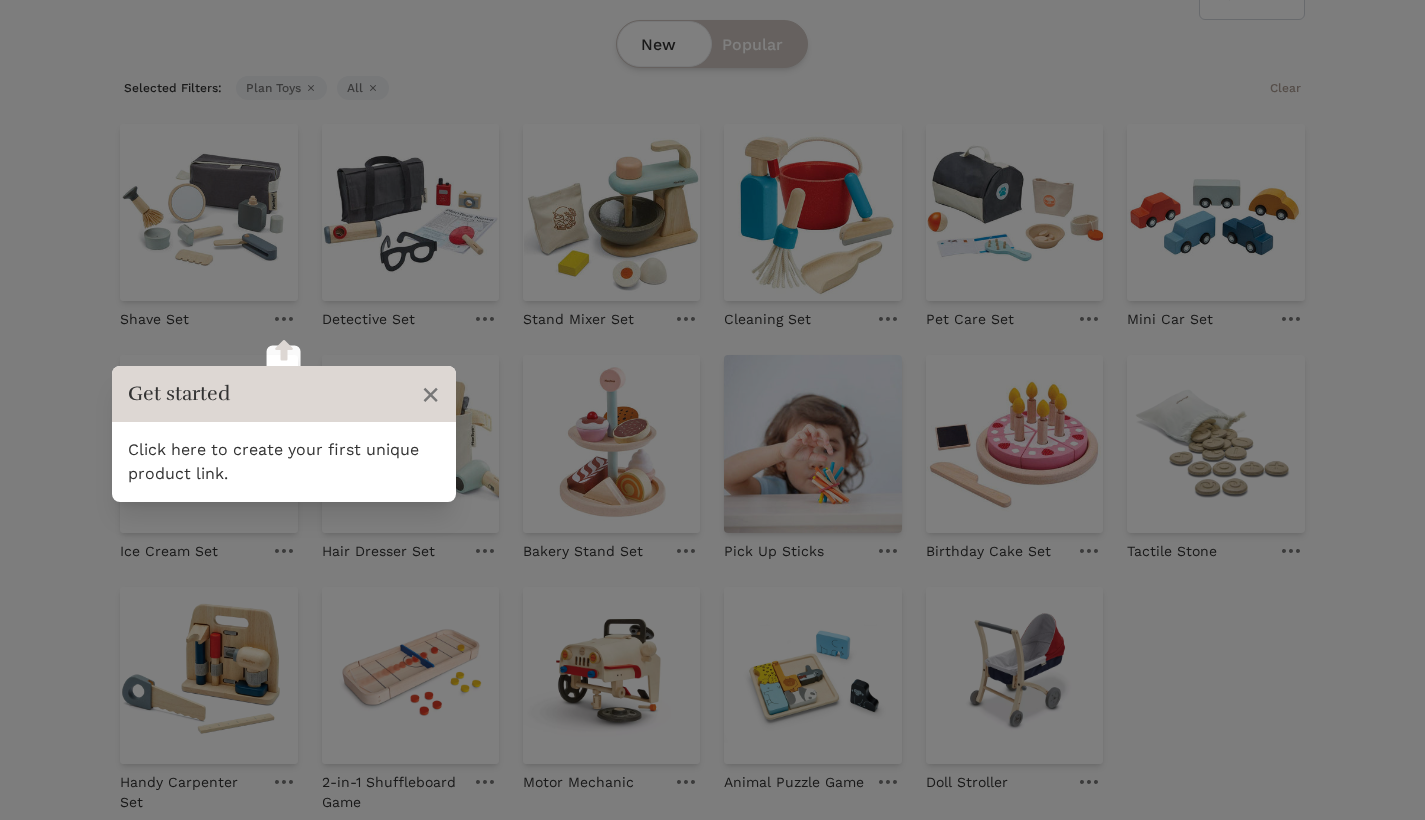scroll, scrollTop: 168, scrollLeft: 0, axis: vertical 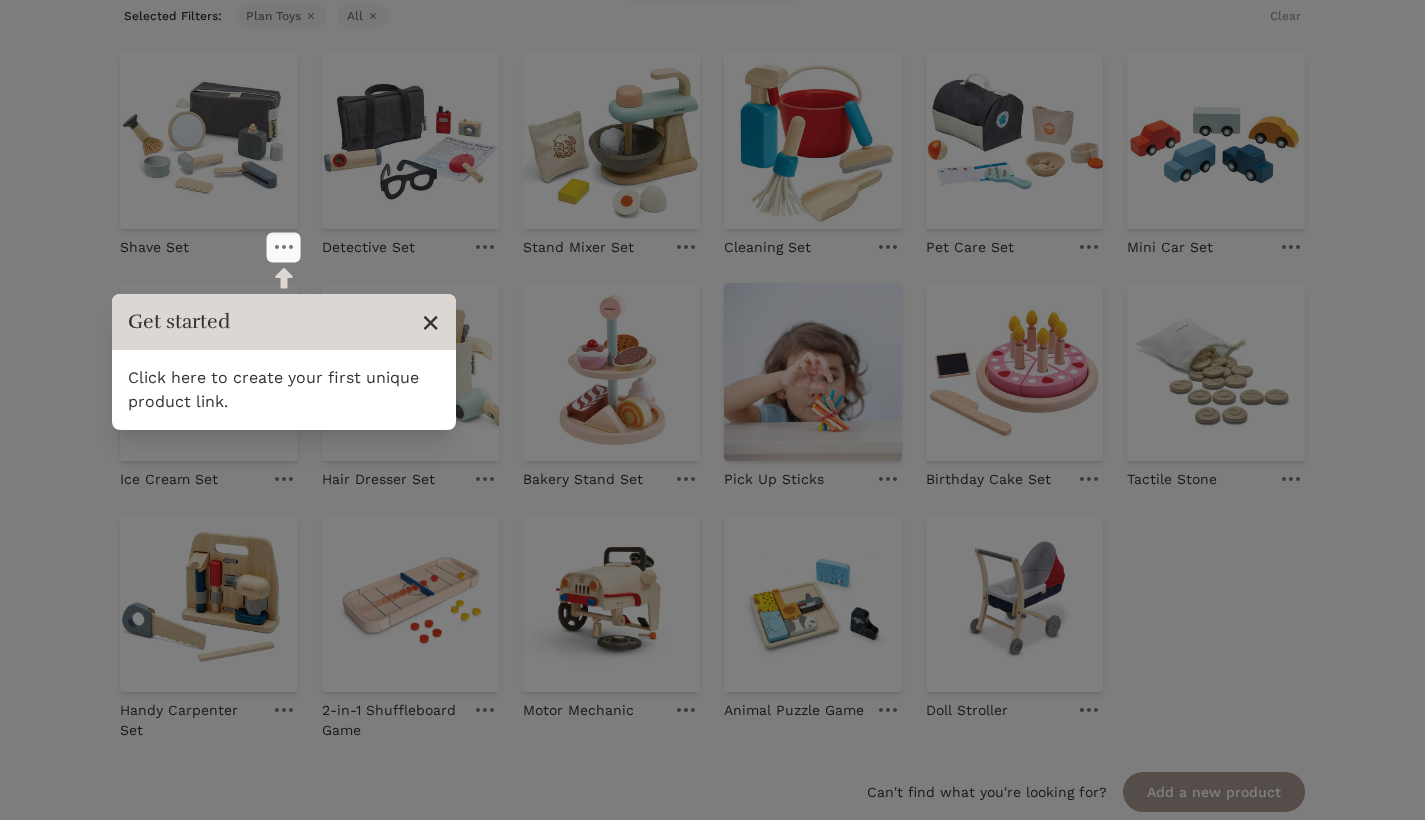 click on "×" at bounding box center [430, 322] 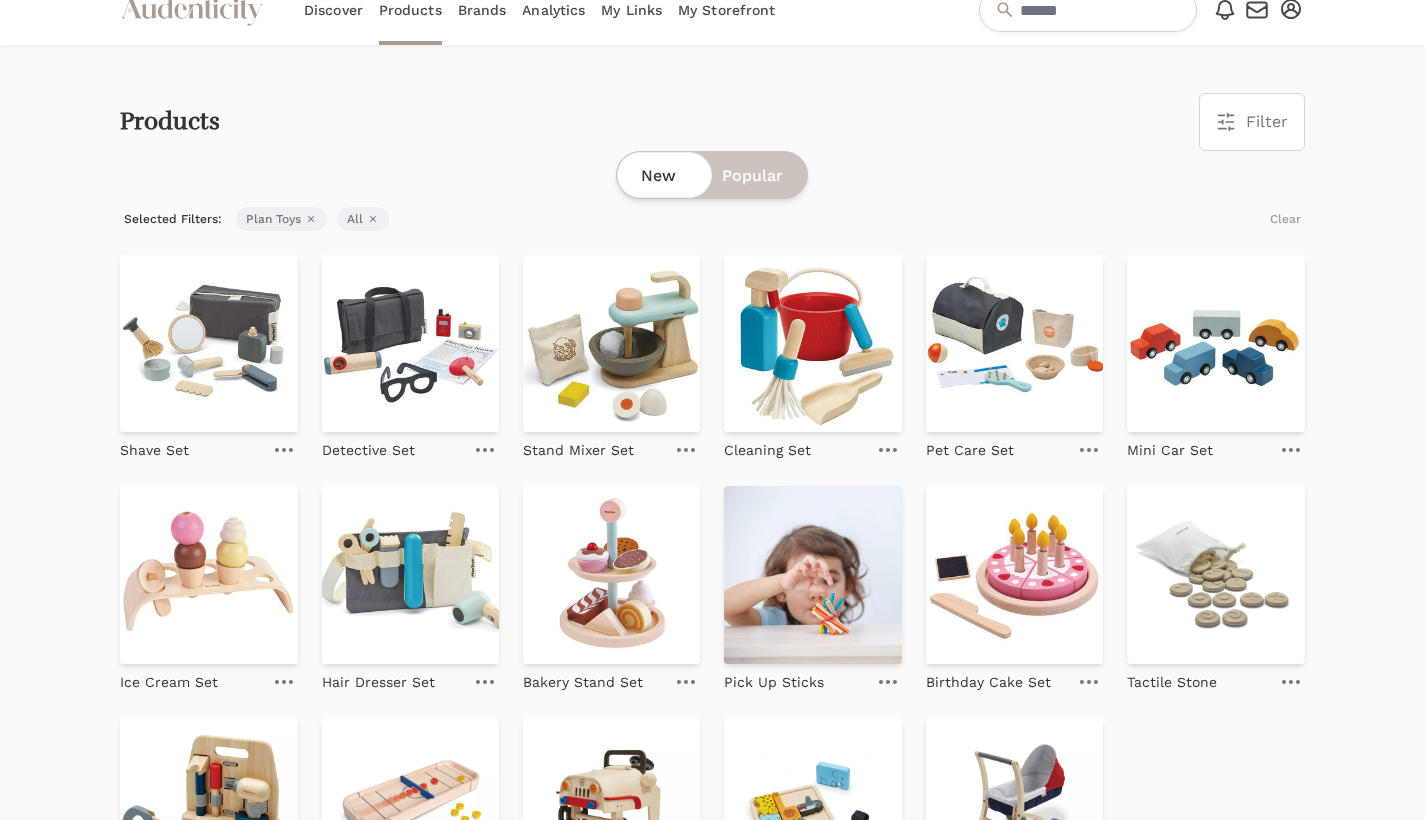 scroll, scrollTop: 22, scrollLeft: 0, axis: vertical 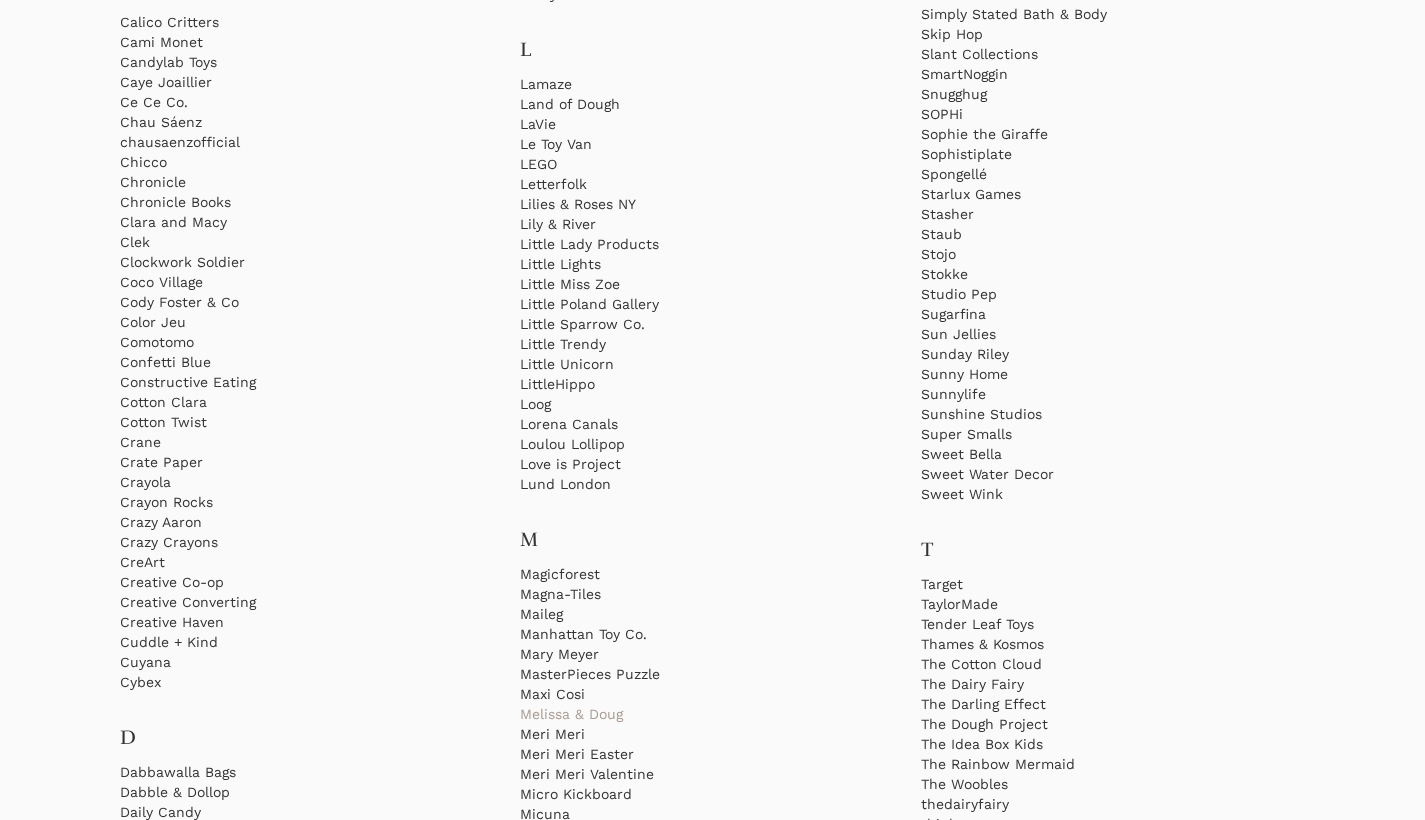 click on "Melissa & Doug" at bounding box center [712, 714] 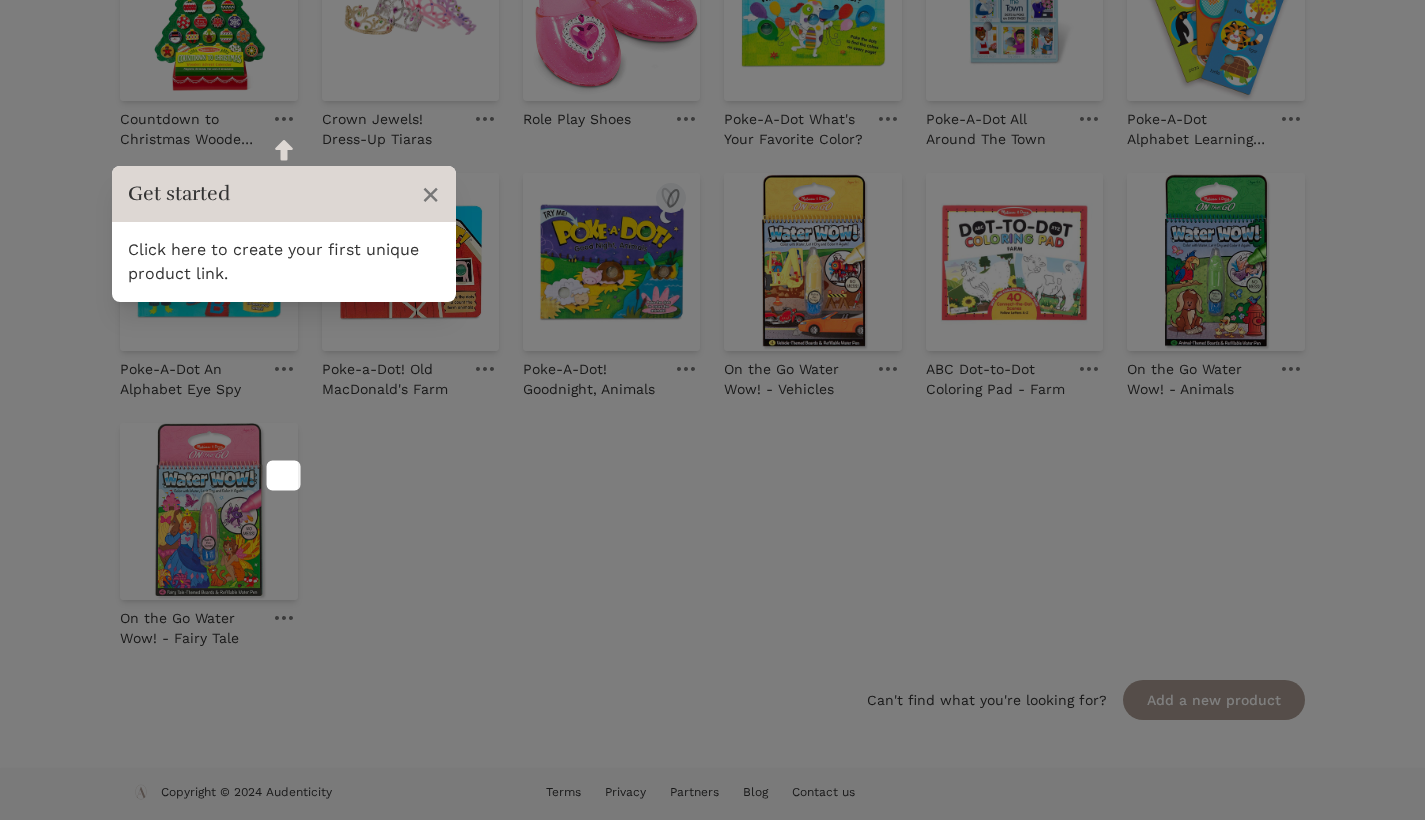 scroll, scrollTop: 0, scrollLeft: 0, axis: both 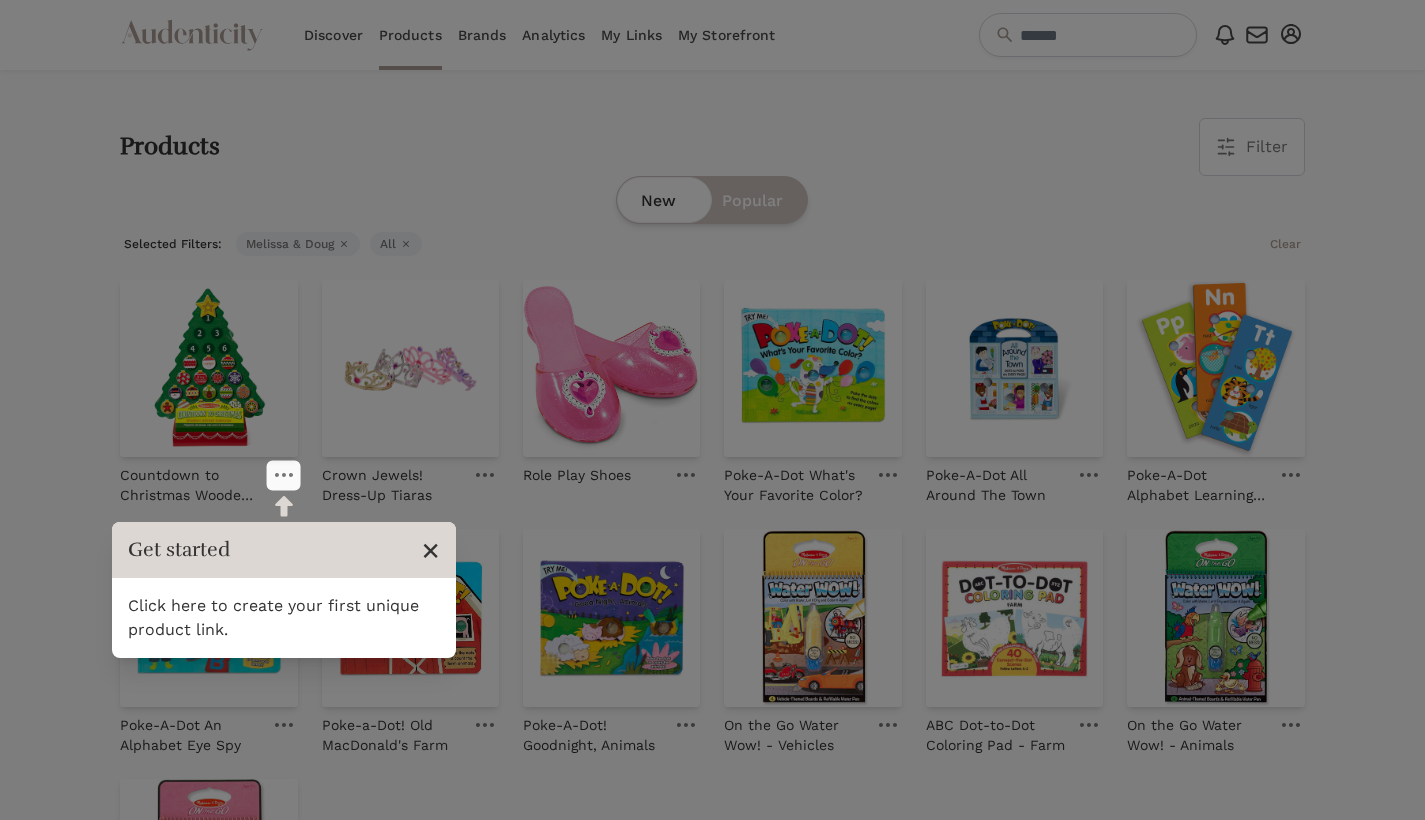 click on "×" at bounding box center [430, 550] 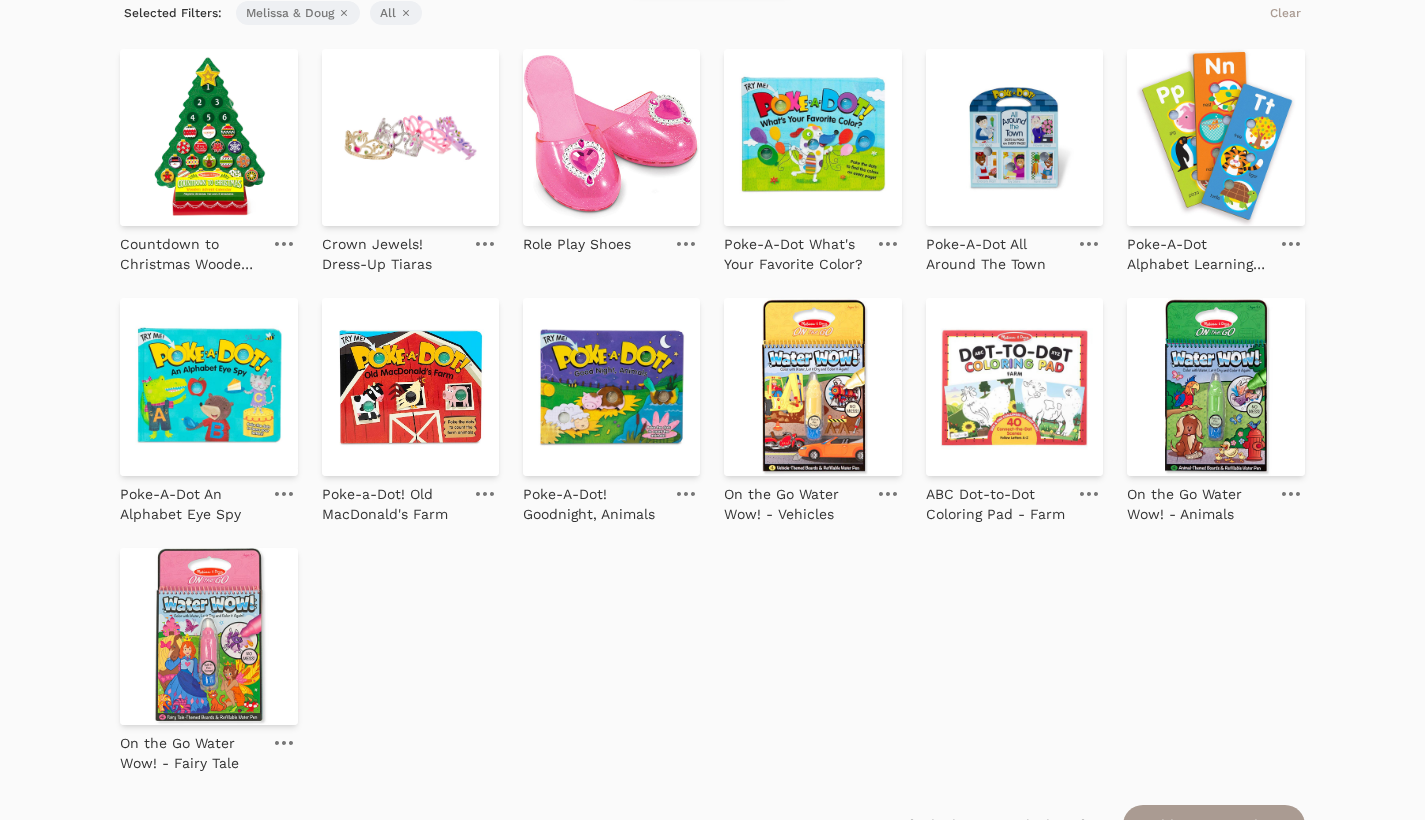 scroll, scrollTop: 240, scrollLeft: 0, axis: vertical 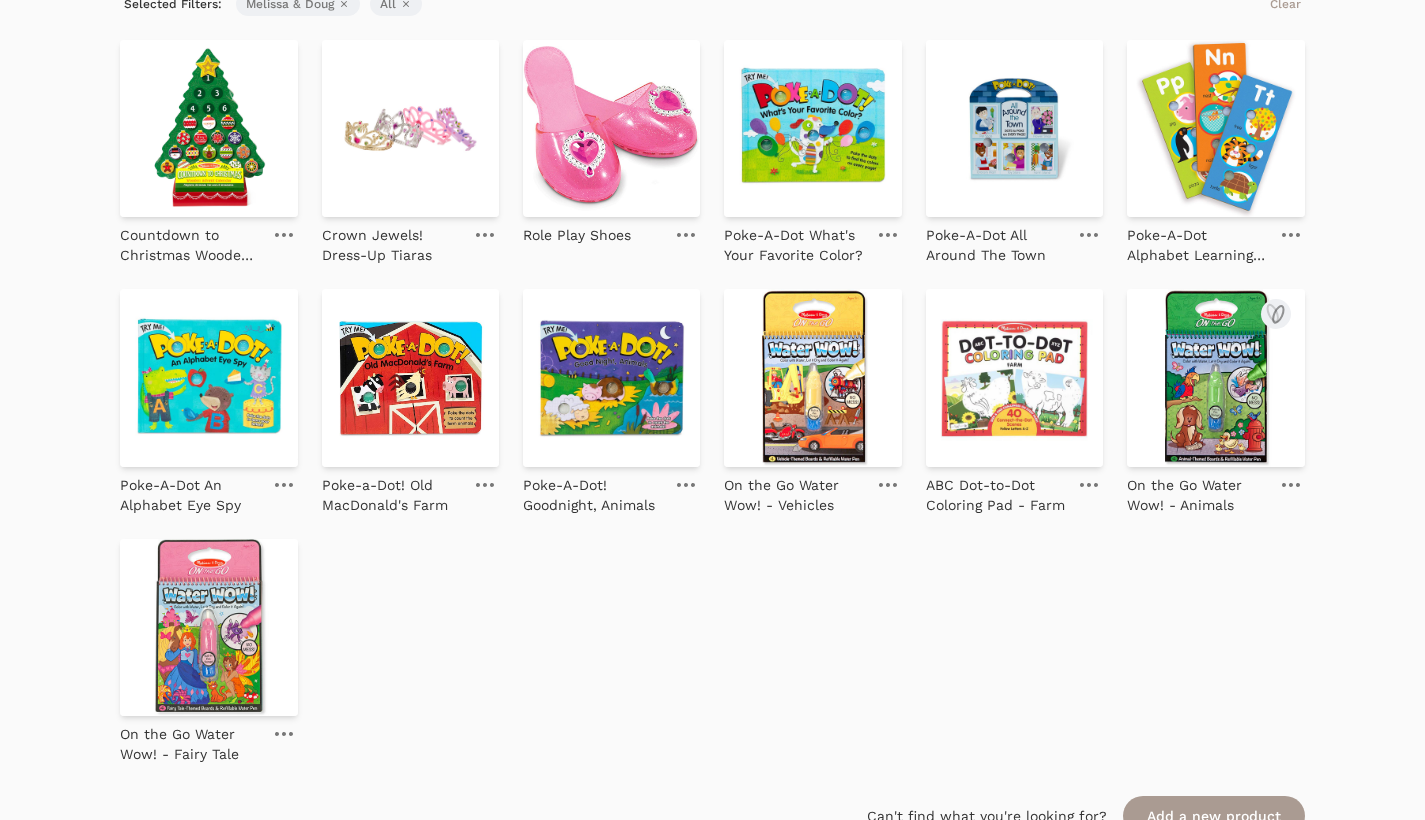 click at bounding box center [1291, 485] 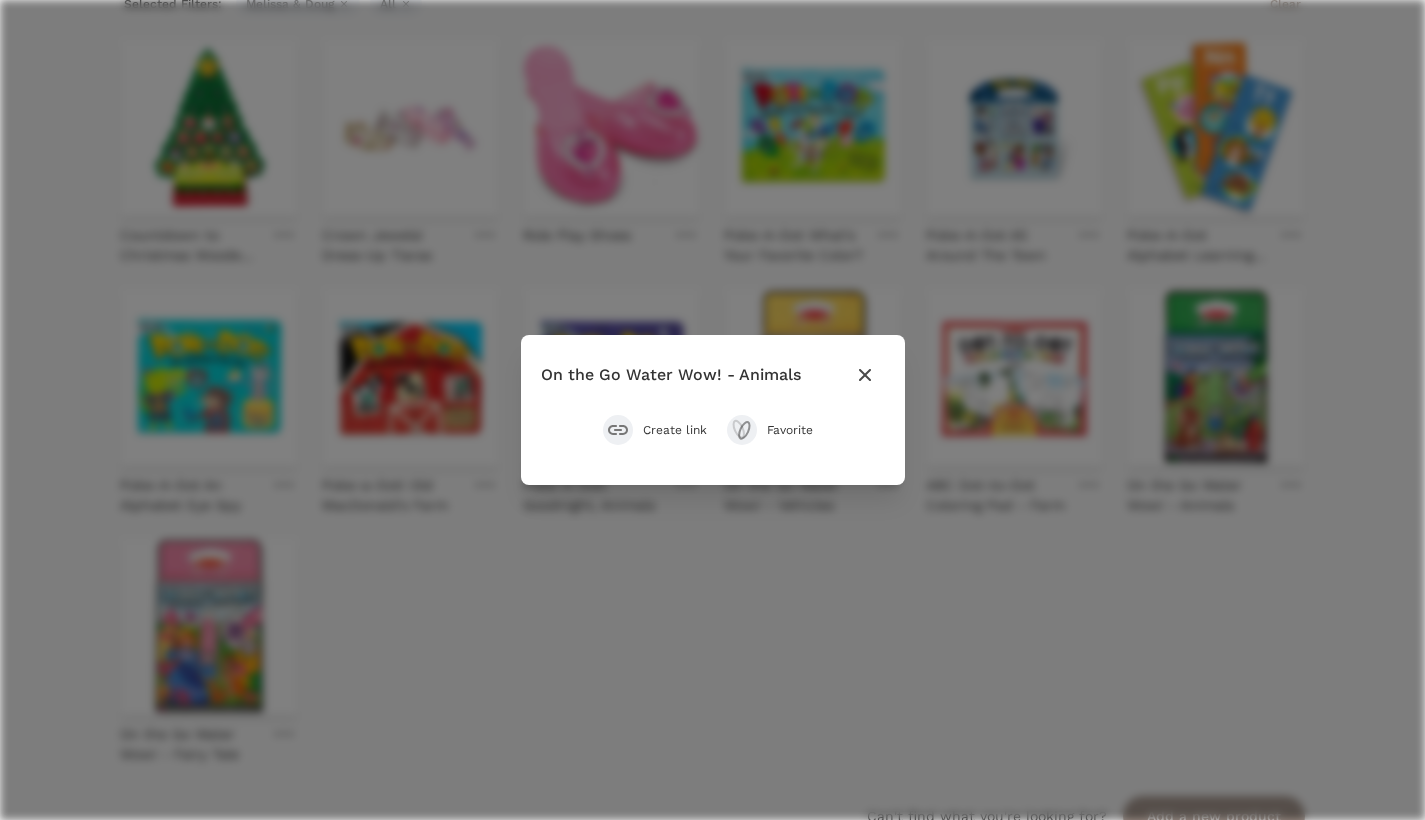 click 